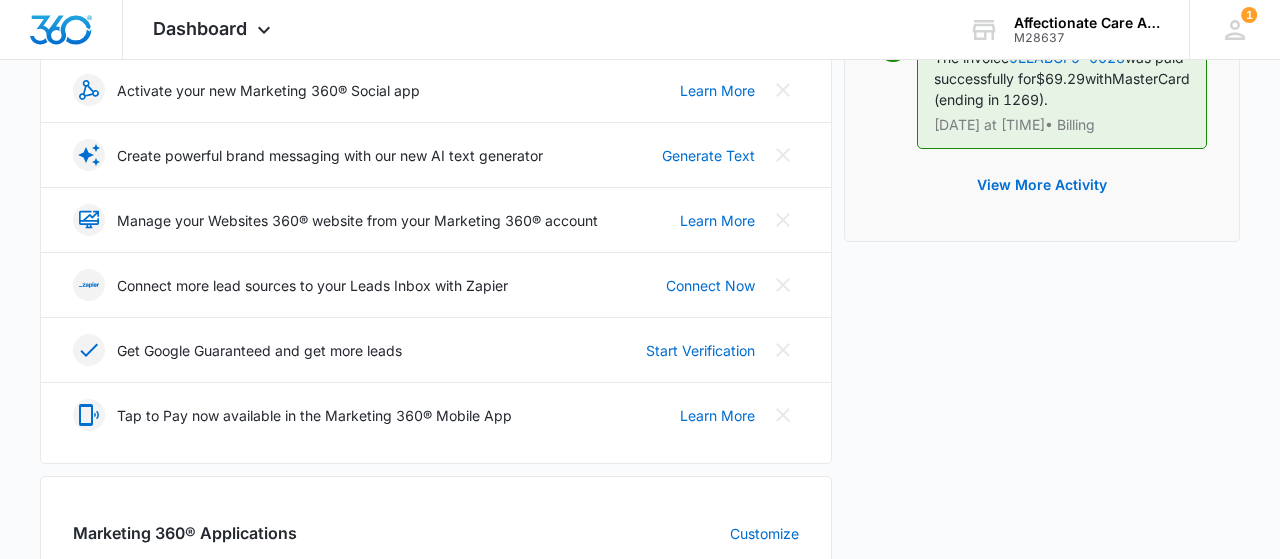 scroll, scrollTop: 520, scrollLeft: 0, axis: vertical 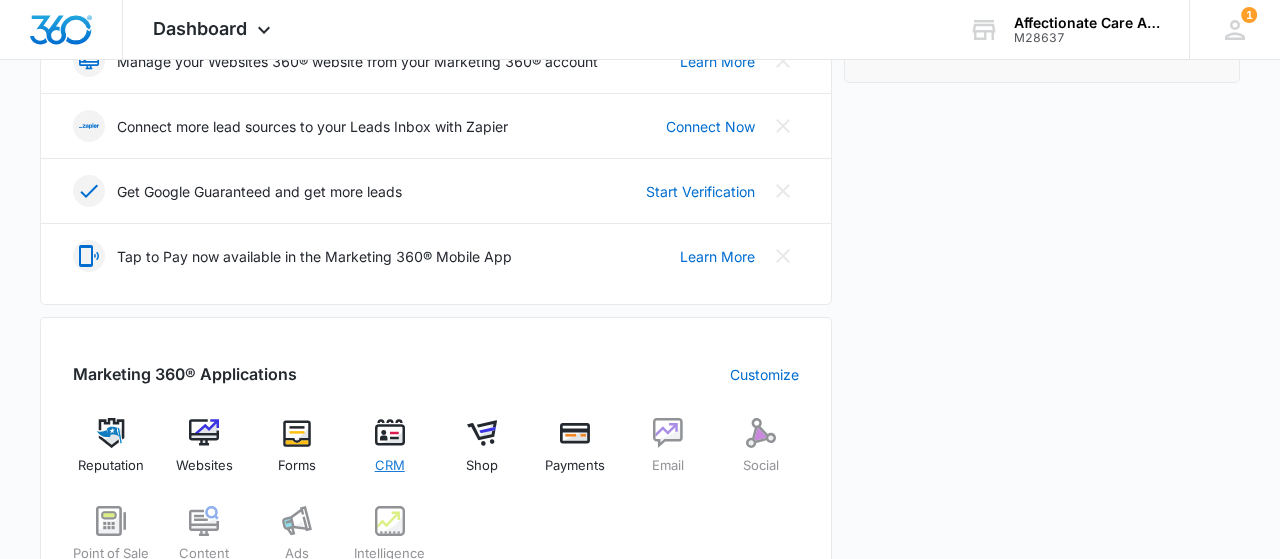 click at bounding box center [390, 433] 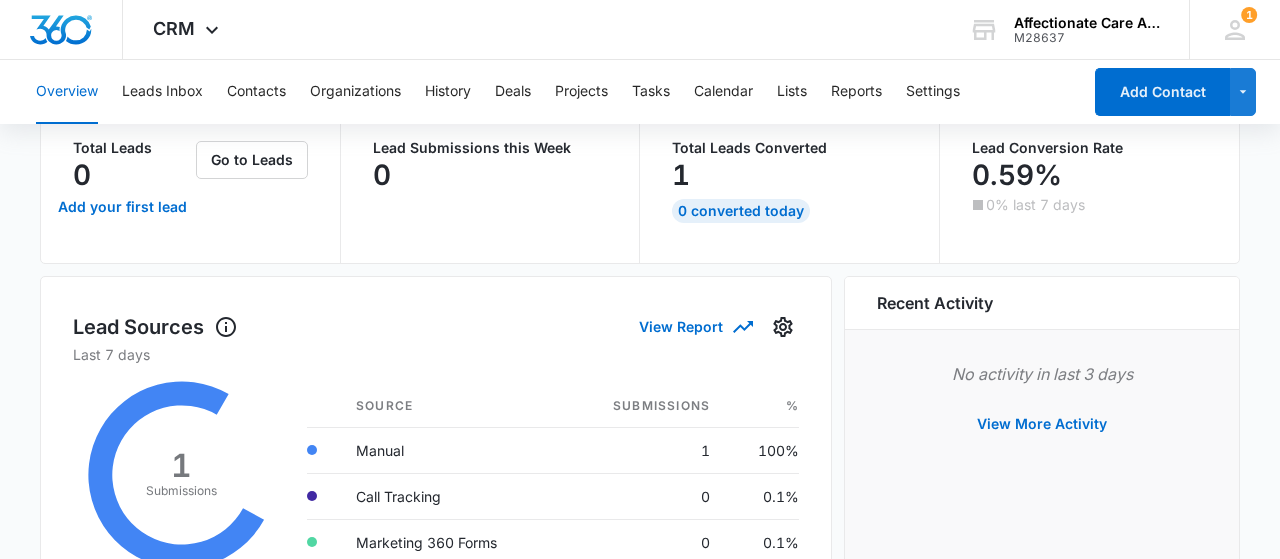 scroll, scrollTop: 416, scrollLeft: 0, axis: vertical 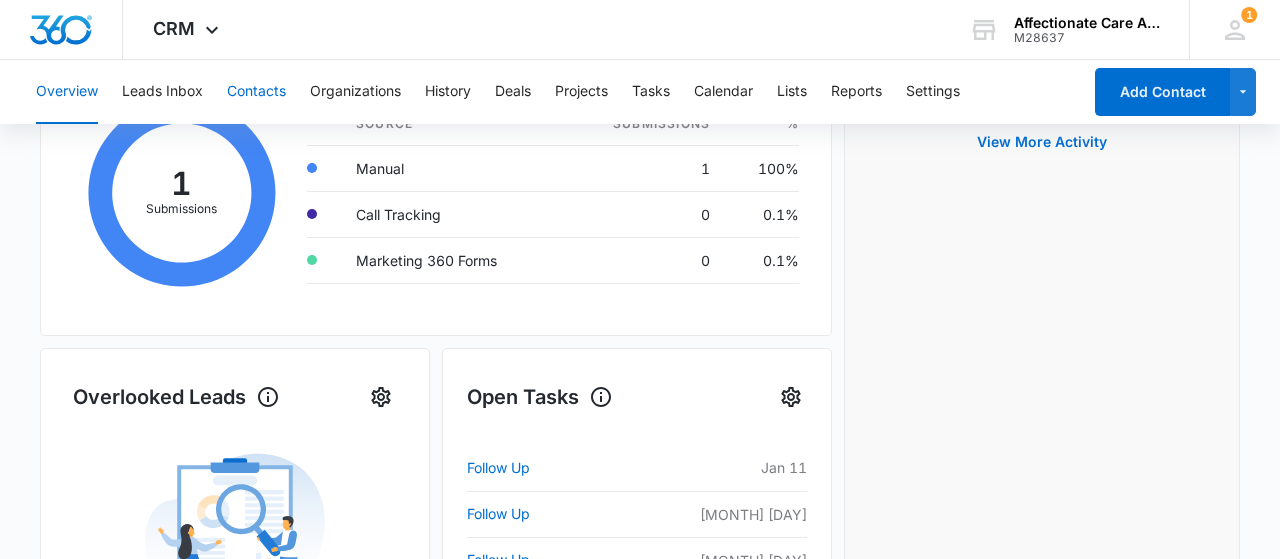 drag, startPoint x: 256, startPoint y: 93, endPoint x: 267, endPoint y: 96, distance: 11.401754 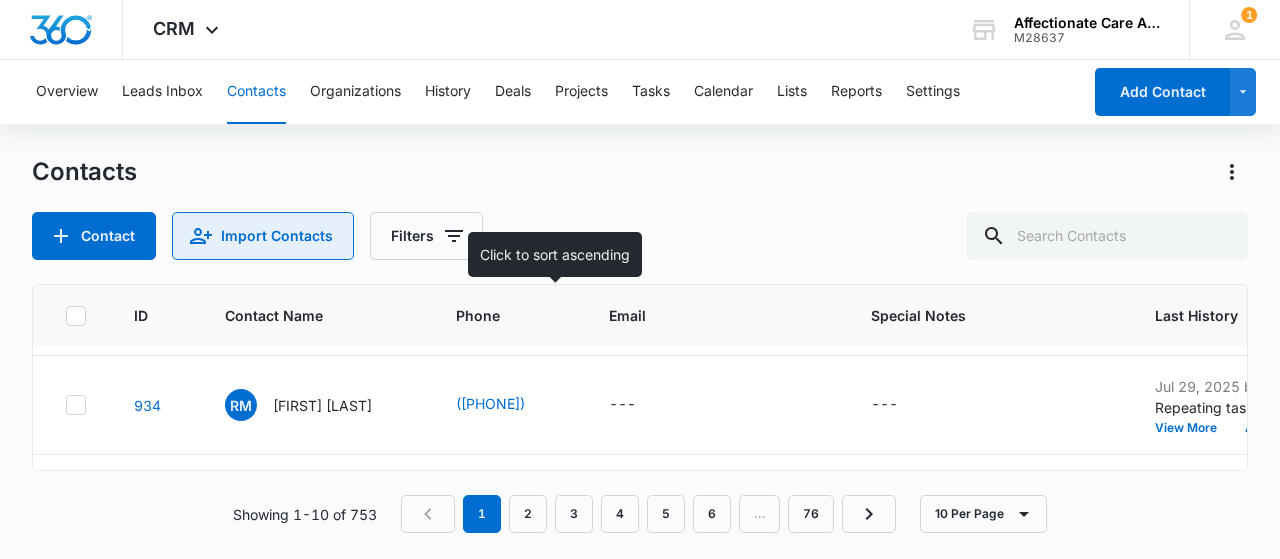 scroll, scrollTop: 0, scrollLeft: 0, axis: both 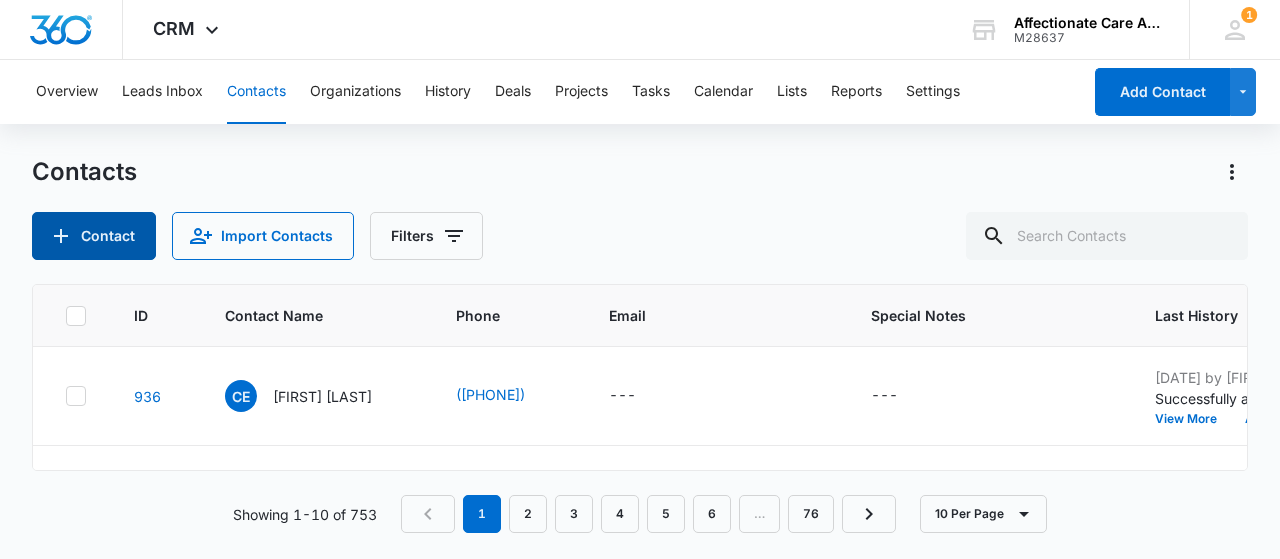 click on "Contact" at bounding box center [94, 236] 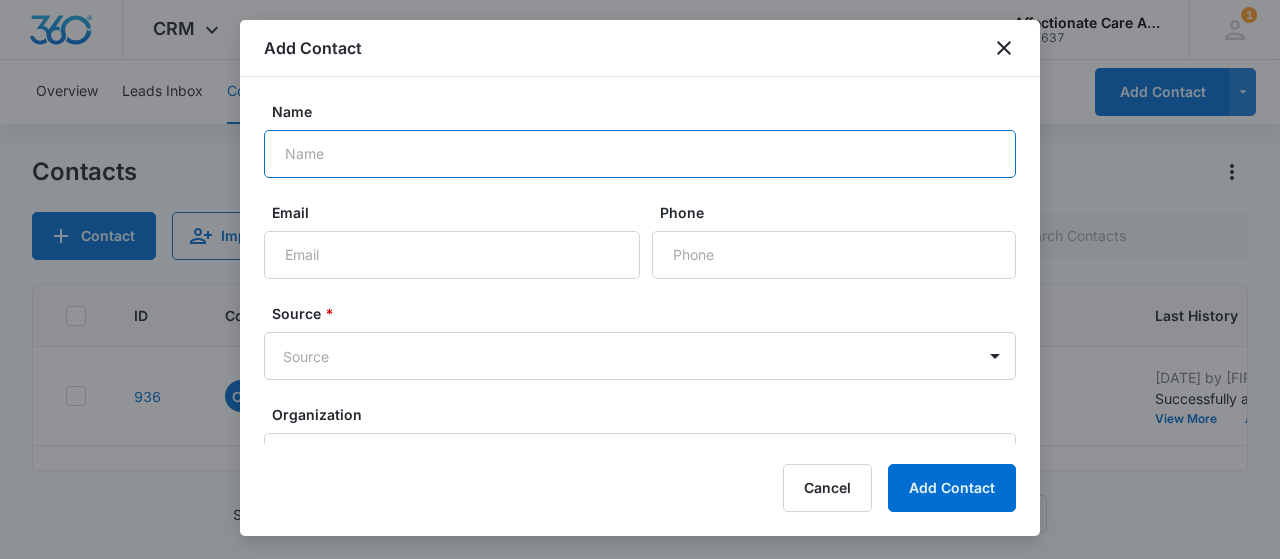 click on "Name" at bounding box center [640, 154] 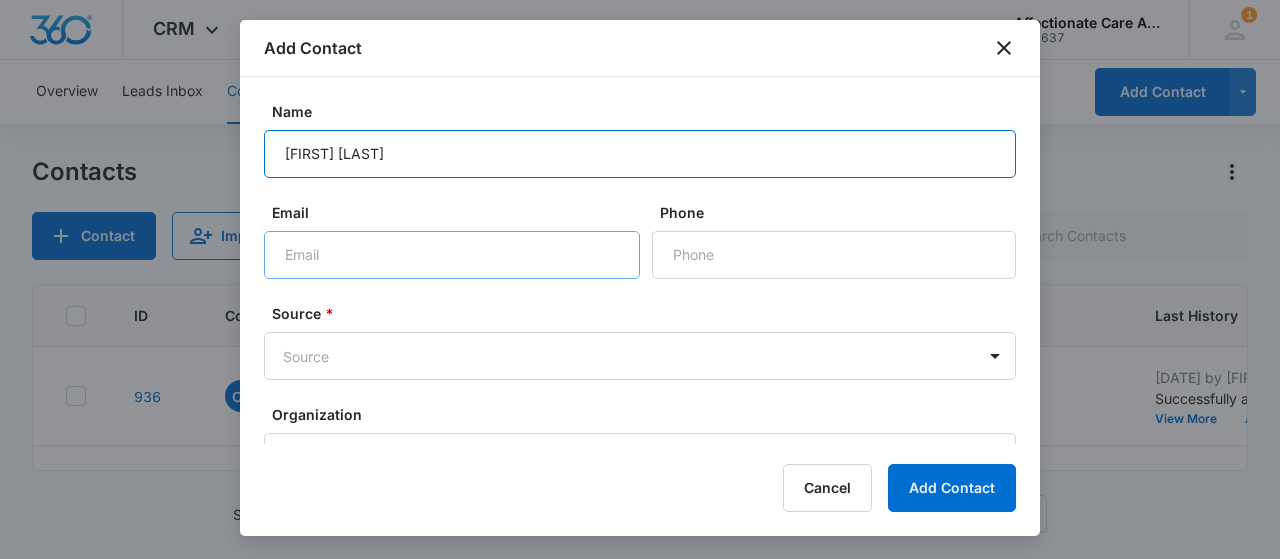 type on "[FIRST] [LAST]" 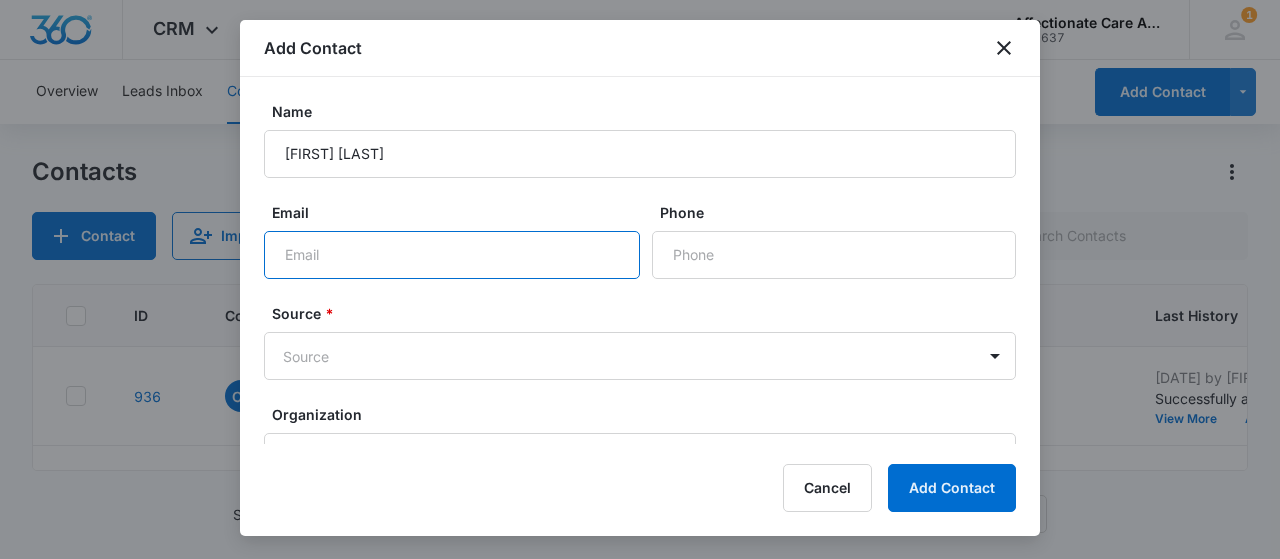 drag, startPoint x: 338, startPoint y: 262, endPoint x: 331, endPoint y: 245, distance: 18.384777 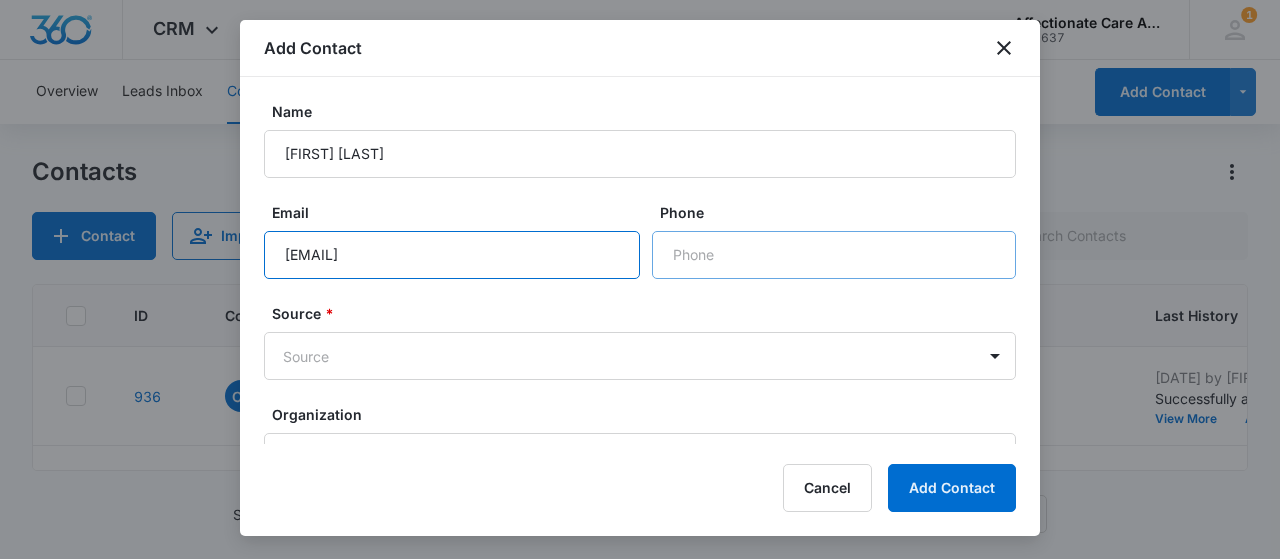 type on "[EMAIL]" 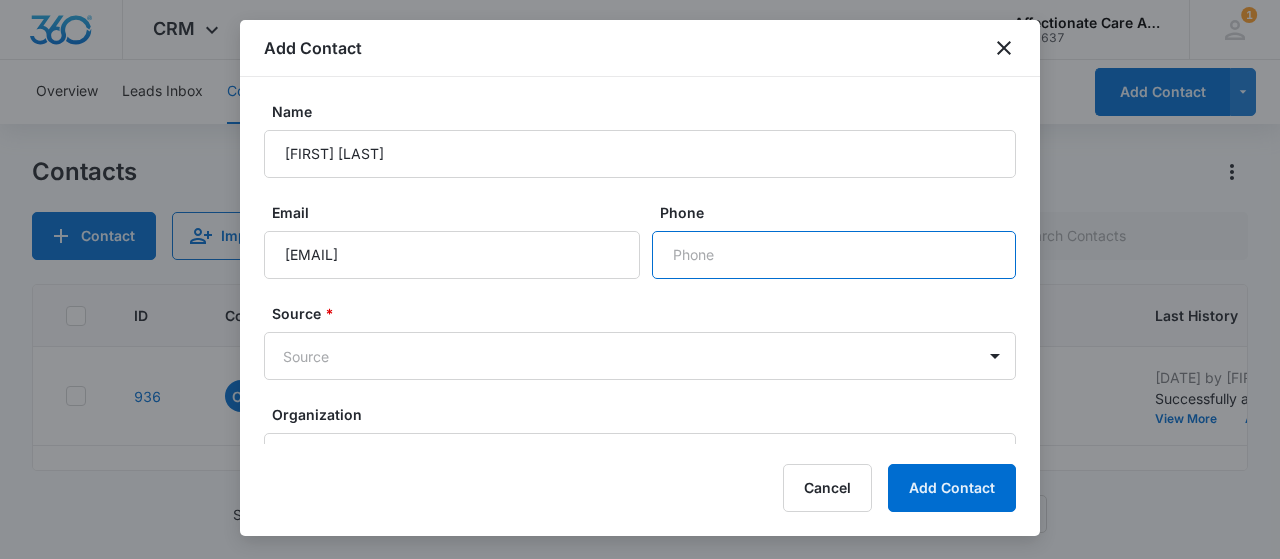 click on "Phone" at bounding box center [834, 255] 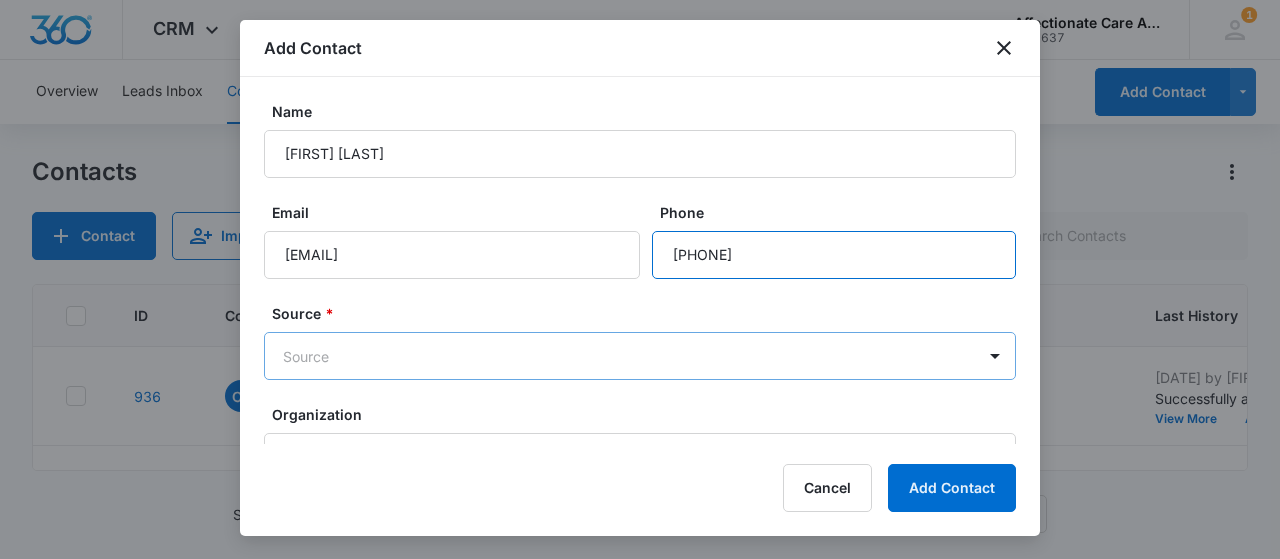 type on "[PHONE]" 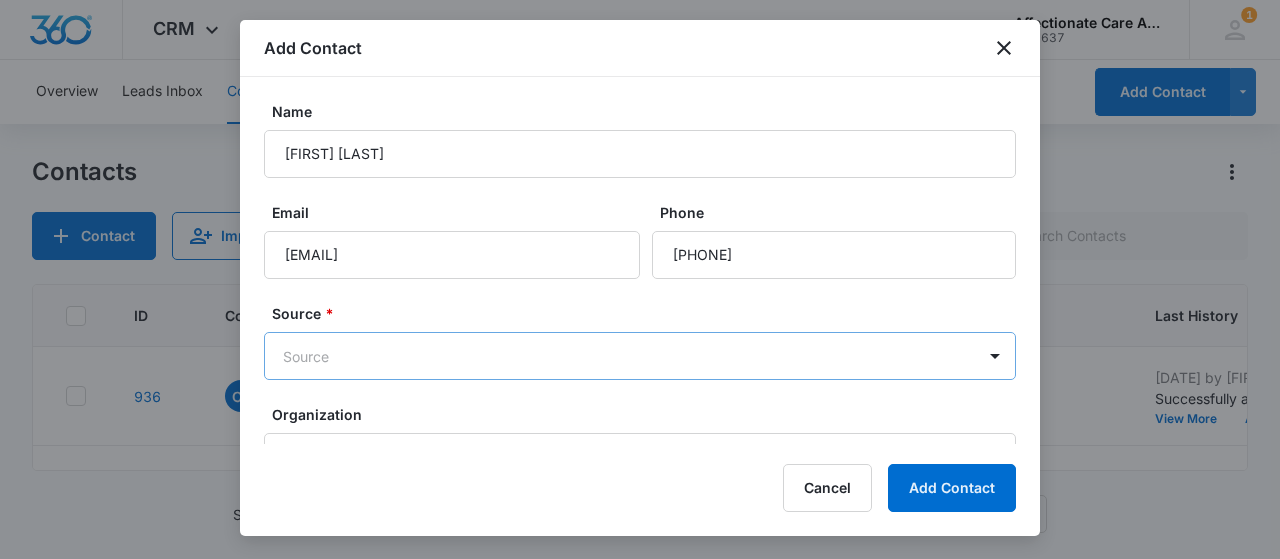 click on "CRM Apps Reputation Websites Forms CRM Email Social Shop Payments POS Content Ads Intelligence Files Brand Settings Affectionate Care Assisted Living M28637 Your Accounts View All 1 KP [FIRST] [LAST] Director@[EMAIL_DOMAIN].com My Profile 1 Notifications Support Logout Terms & Conditions &nbsp; &bull; &nbsp; Privacy Policy Overview Leads Inbox Contacts Organizations History Deals Projects Tasks Calendar Lists Reports Settings Add Contact Contacts Contact Import Contacts Filters ID Contact Name Phone Email Special Notes Last History Assigned To Contact Type Contact Status Organization Address 936 CE [FIRST] [LAST] ([PHONE]) --- --- [DATE] by [FIRST] [LAST] Successfully added to list 'All CRM Contacts'. View More Add History [FIRST] [LAST] None None --- --- 935 JH [FIRST] [LAST] ([PHONE]) --- --- [DATE] by [FIRST] [LAST] Task added: 'follow up' View More Add History None ---" at bounding box center (640, 279) 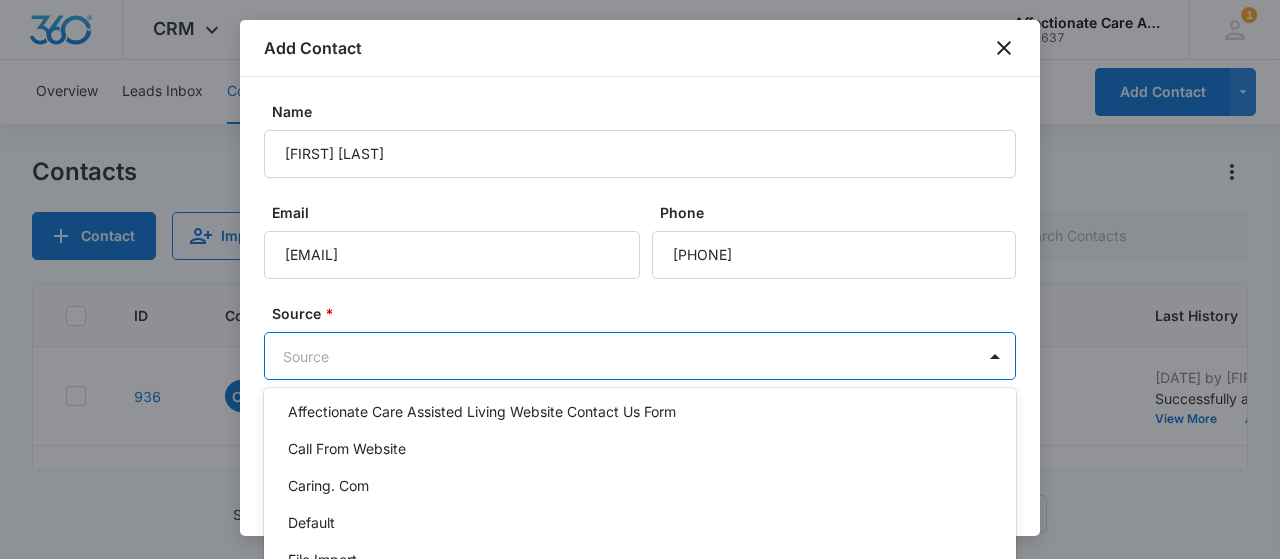 scroll, scrollTop: 0, scrollLeft: 0, axis: both 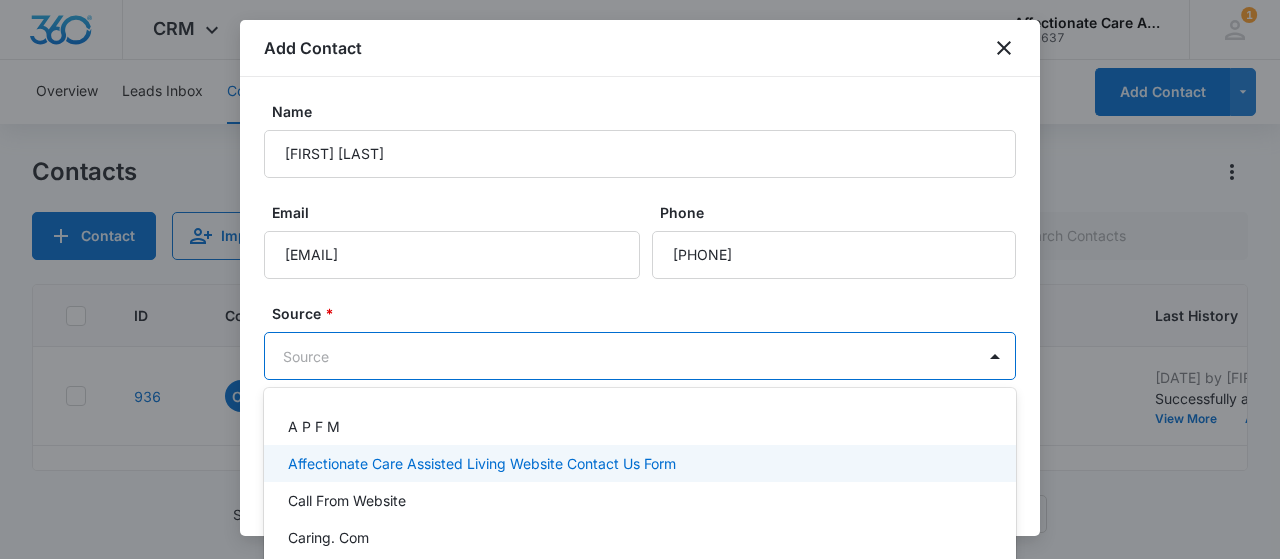 drag, startPoint x: 382, startPoint y: 461, endPoint x: 401, endPoint y: 479, distance: 26.172504 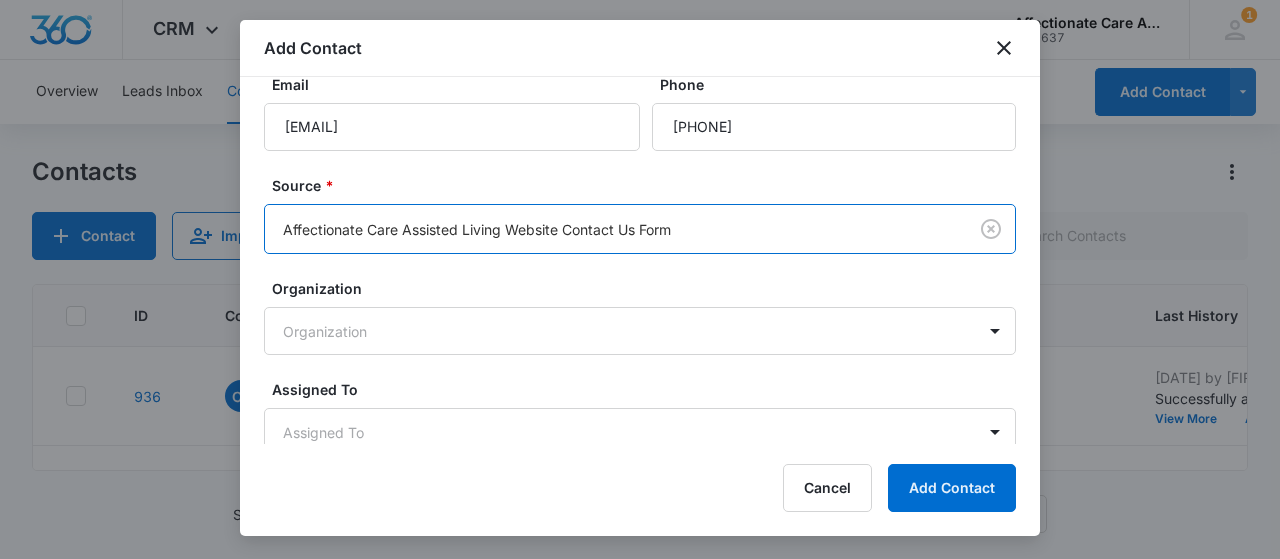 scroll, scrollTop: 211, scrollLeft: 0, axis: vertical 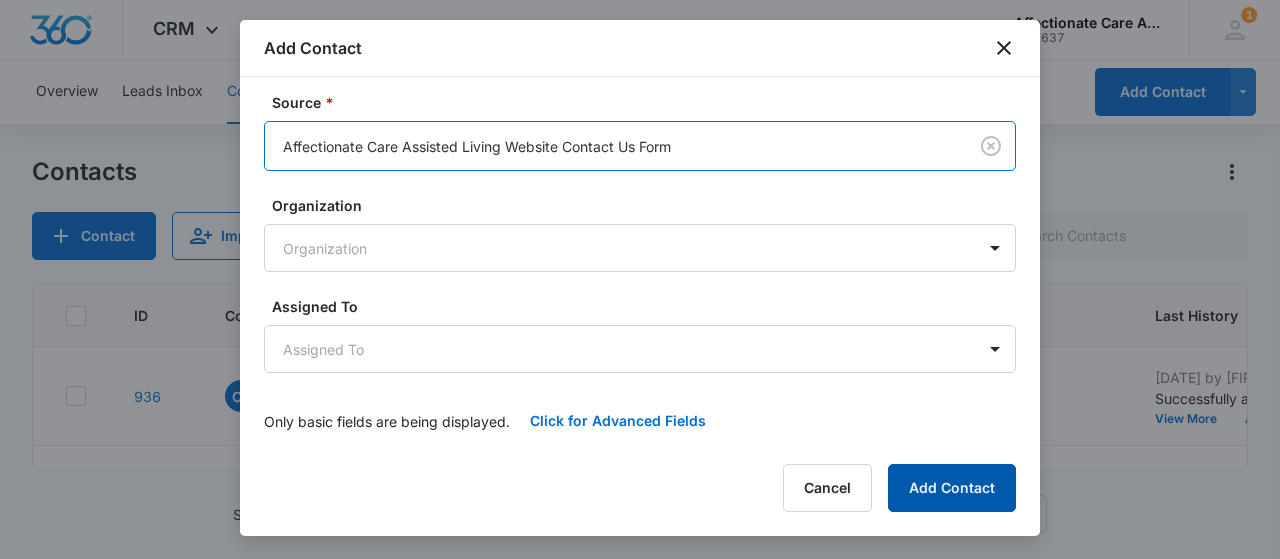 click on "Add Contact" at bounding box center (952, 488) 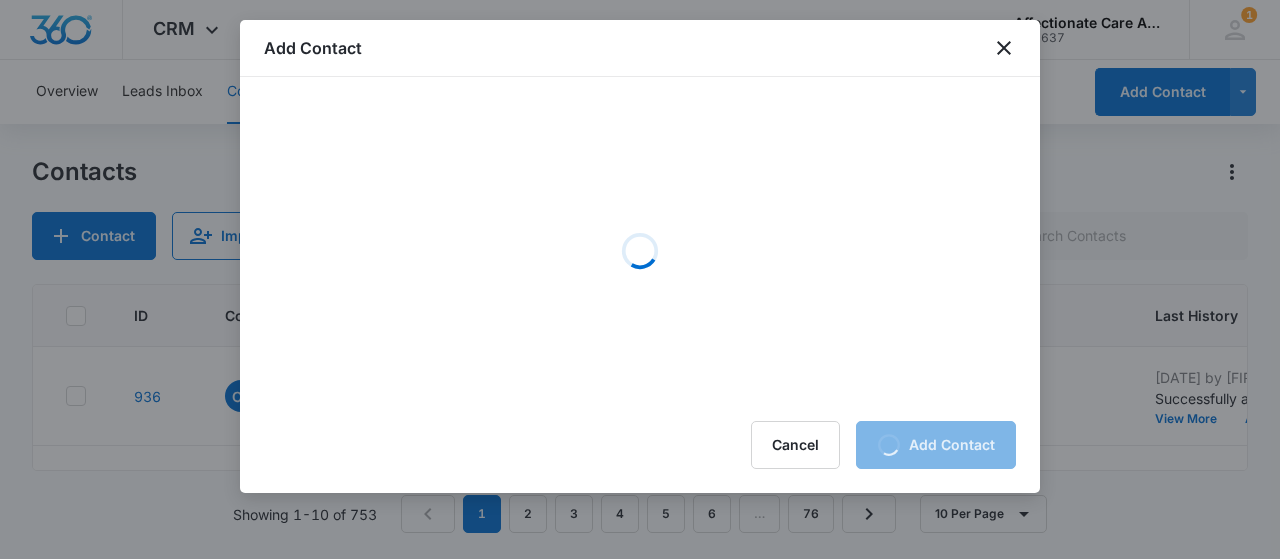 scroll, scrollTop: 0, scrollLeft: 0, axis: both 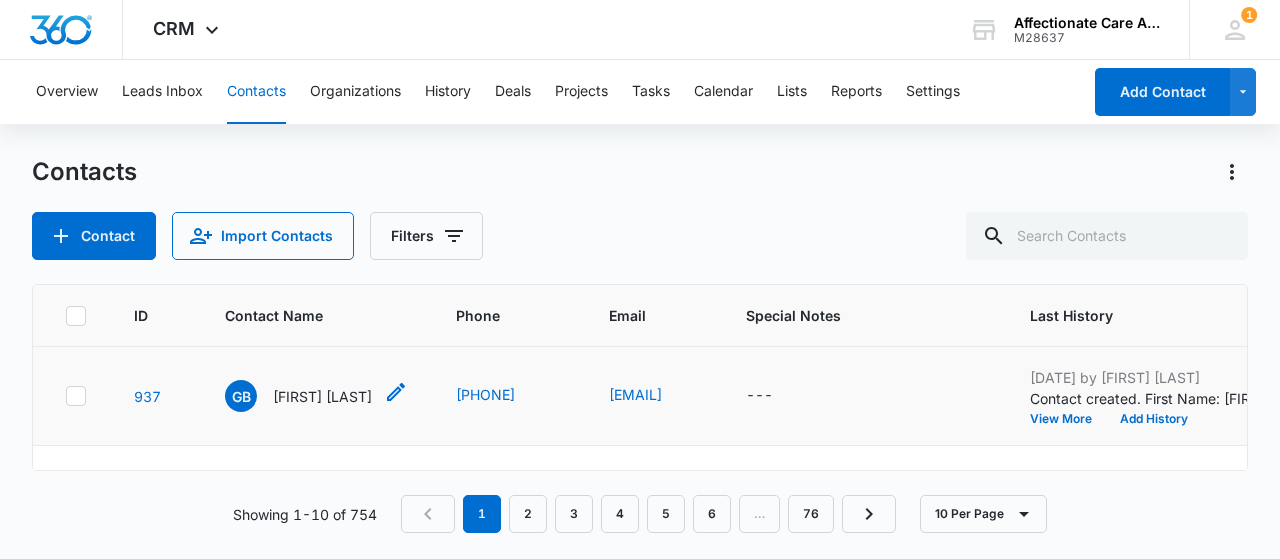 click on "[FIRST] [LAST]" at bounding box center (322, 396) 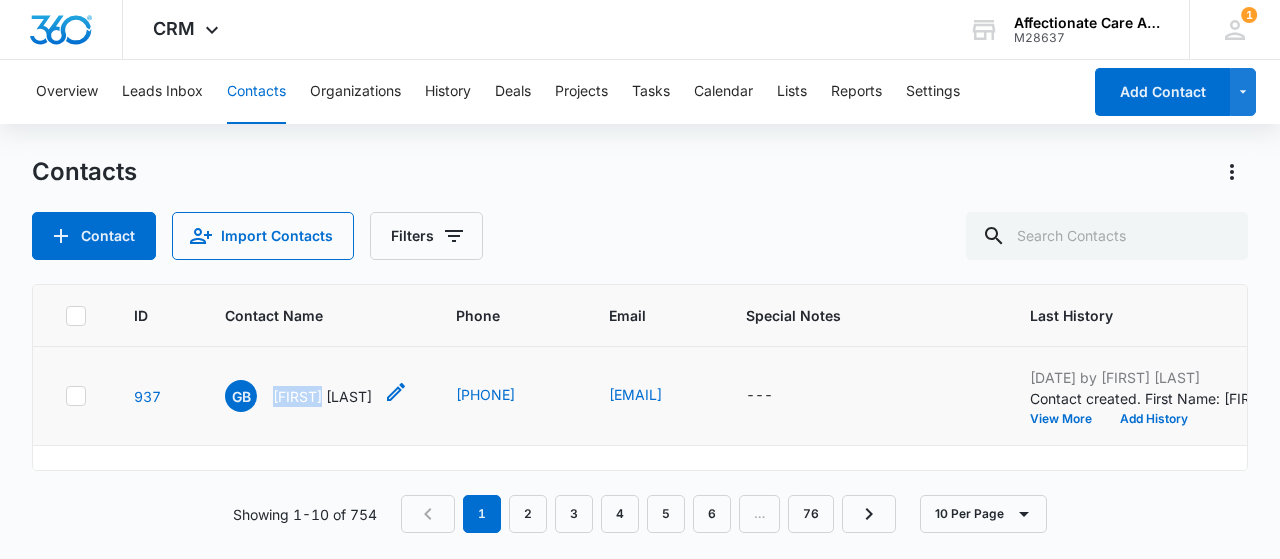 click on "[FIRST] [LAST]" at bounding box center (322, 396) 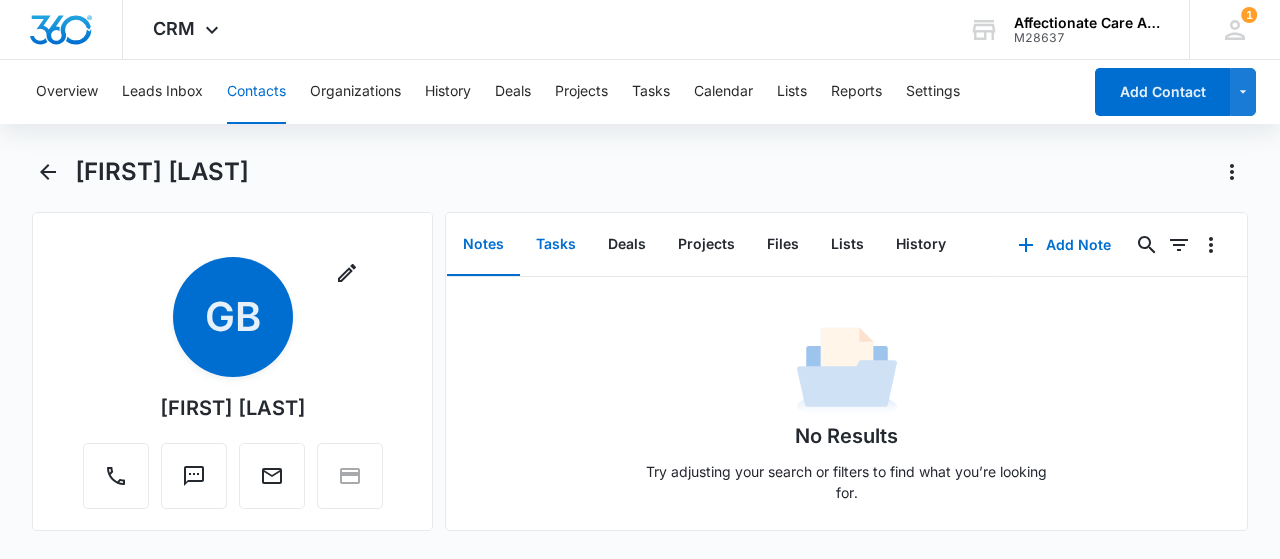 drag, startPoint x: 561, startPoint y: 251, endPoint x: 569, endPoint y: 243, distance: 11.313708 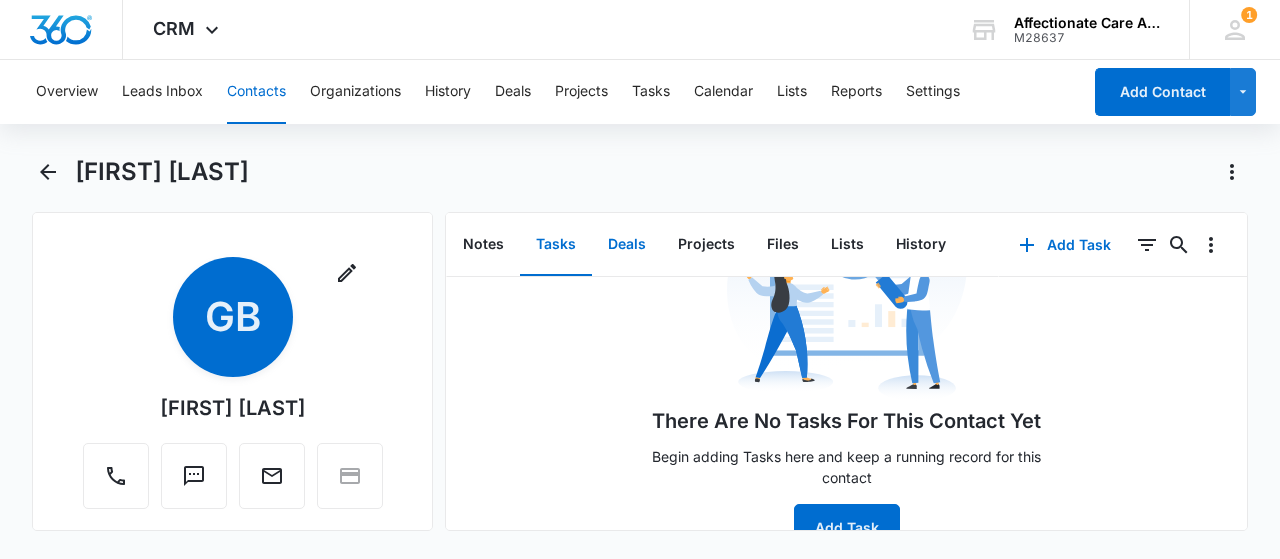 scroll, scrollTop: 176, scrollLeft: 0, axis: vertical 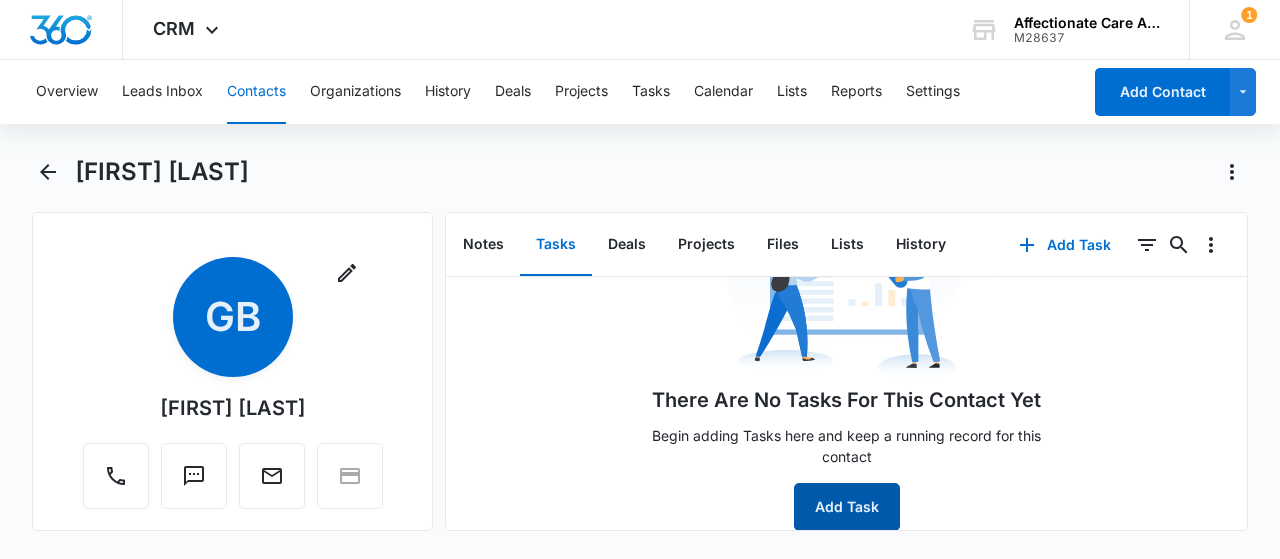 click on "Add Task" at bounding box center [847, 507] 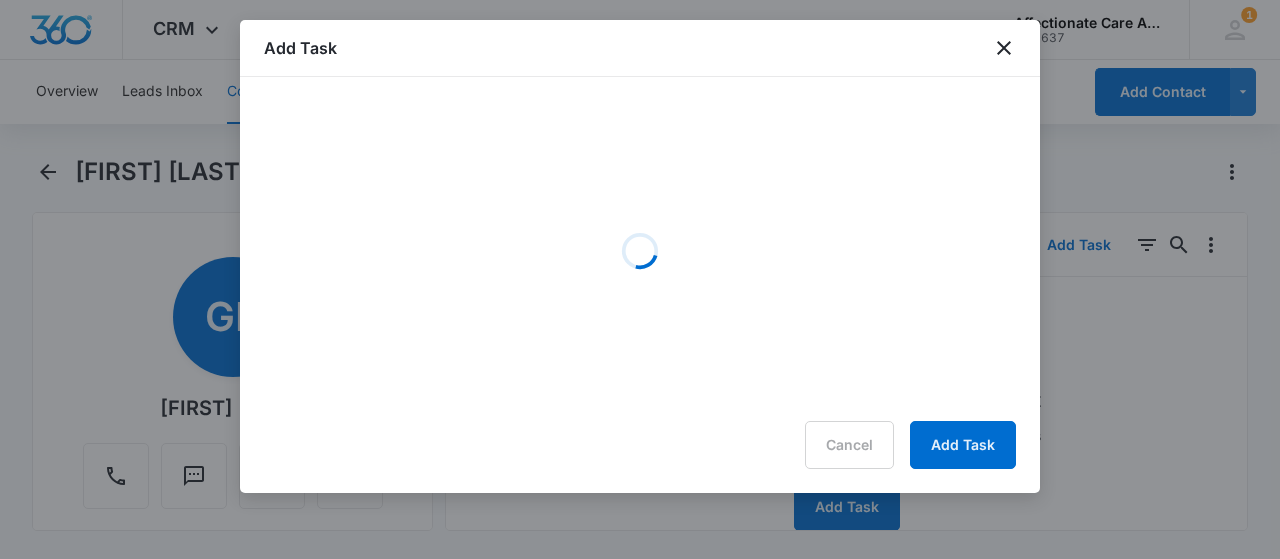 scroll, scrollTop: 176, scrollLeft: 0, axis: vertical 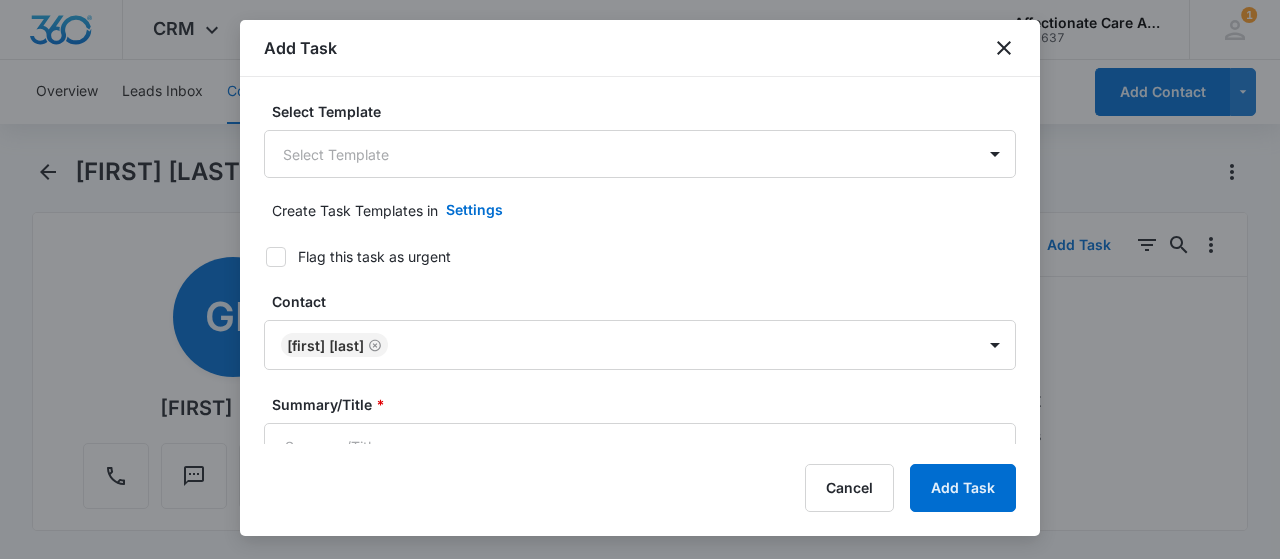 type on "Aug 5, 2025" 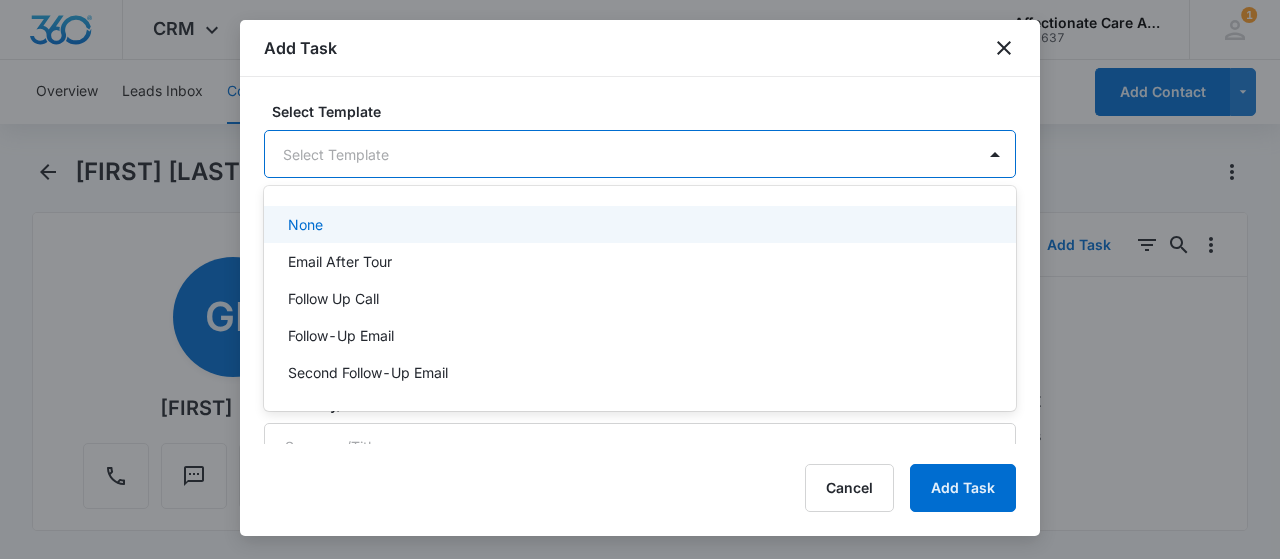 click on "CRM Apps Reputation Websites Forms CRM Email Social Shop Payments POS Content Ads Intelligence Files Brand Settings Affectionate Care Assisted Living M28637 Your Accounts View All 1 [FIRST] [LAST] Director@acalmch.com My Profile 1 Notifications Support Logout Terms & Conditions   •   Privacy Policy Overview Leads Inbox Contacts Organizations History Deals Projects Tasks Calendar Lists Reports Settings Add Contact [LAST] Remove GB [LAST] Contact Info Name Cancel Save Changes [LAST] Phone Cancel Save Changes [PHONE] Email Cancel Save Changes [EMAIL] Organization Cancel Save Changes --- Address Cancel Save Changes --- Details Source Cancel Save Changes Affectionate Care Assisted Living Website Contact Us Form Contact Type Cancel Save Changes None Contact Status Cancel Save Changes None Assigned To Cancel Save Changes --- Tags Cancel Save Changes --- Next Contact Date Cancel Save Changes --- Color Tag Current Color: Cancel Save Changes Payments ID ID 937 Cancel" at bounding box center [640, 279] 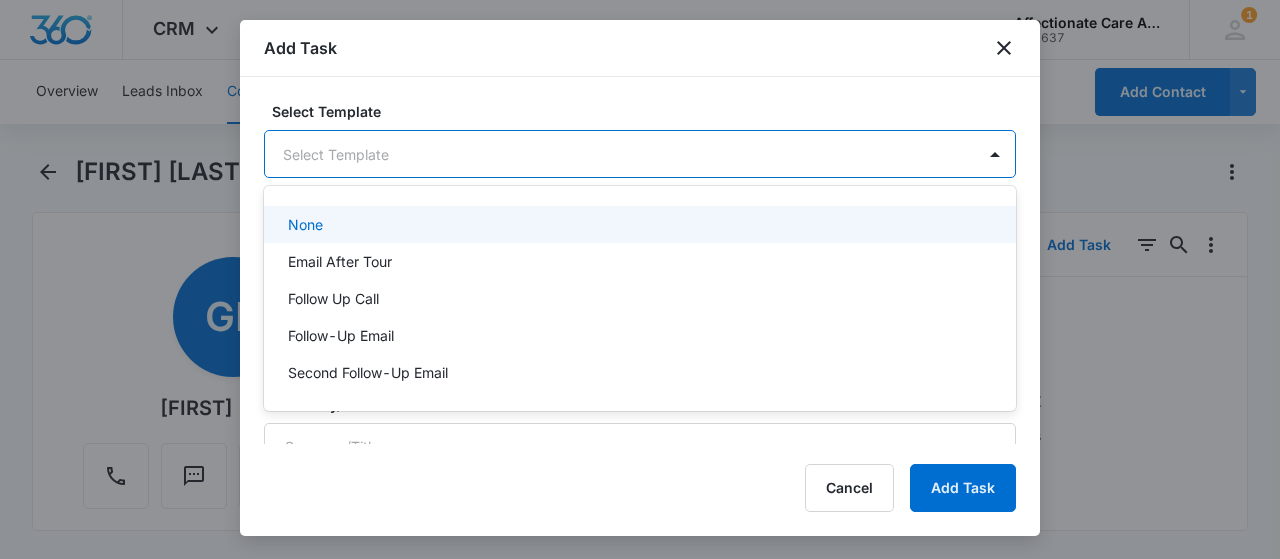 click on "None" at bounding box center [305, 224] 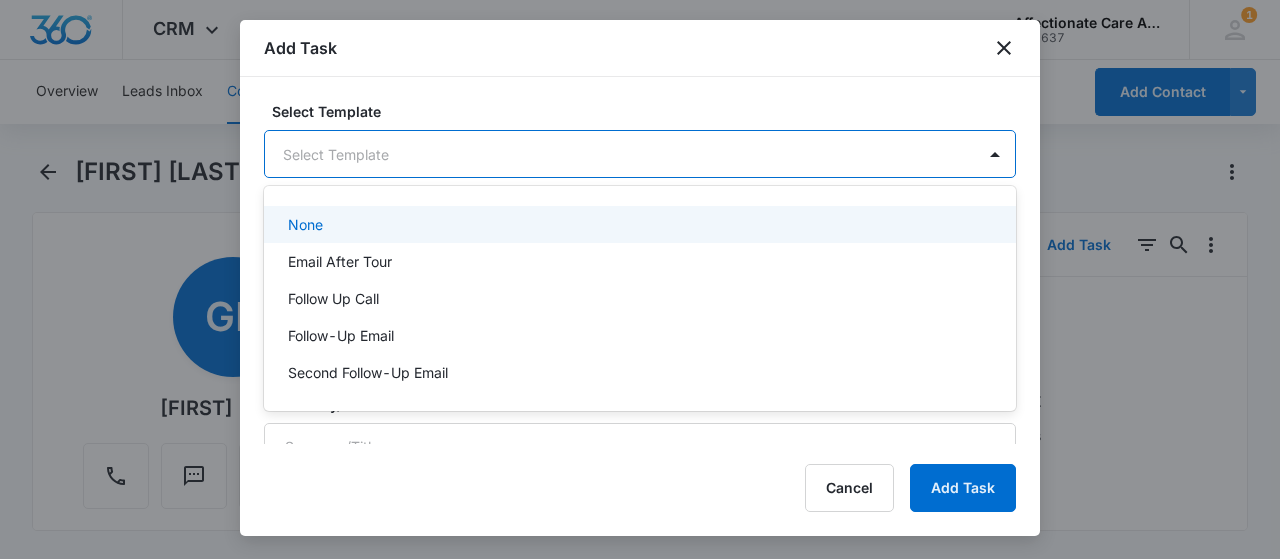 drag, startPoint x: 304, startPoint y: 158, endPoint x: 315, endPoint y: 167, distance: 14.21267 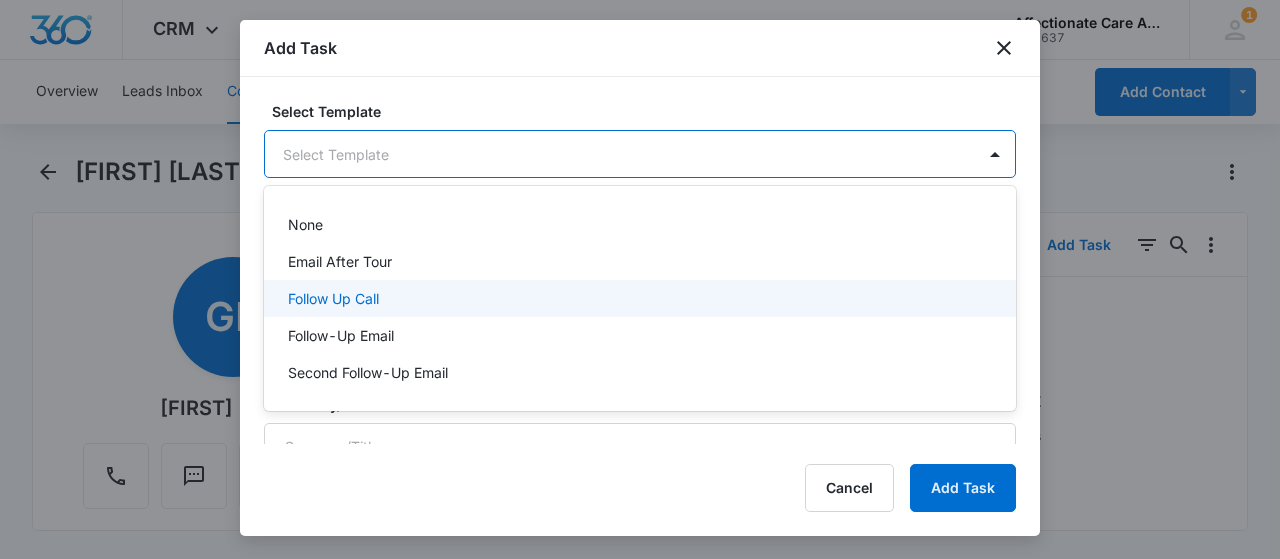 click on "Follow Up Call" at bounding box center [333, 298] 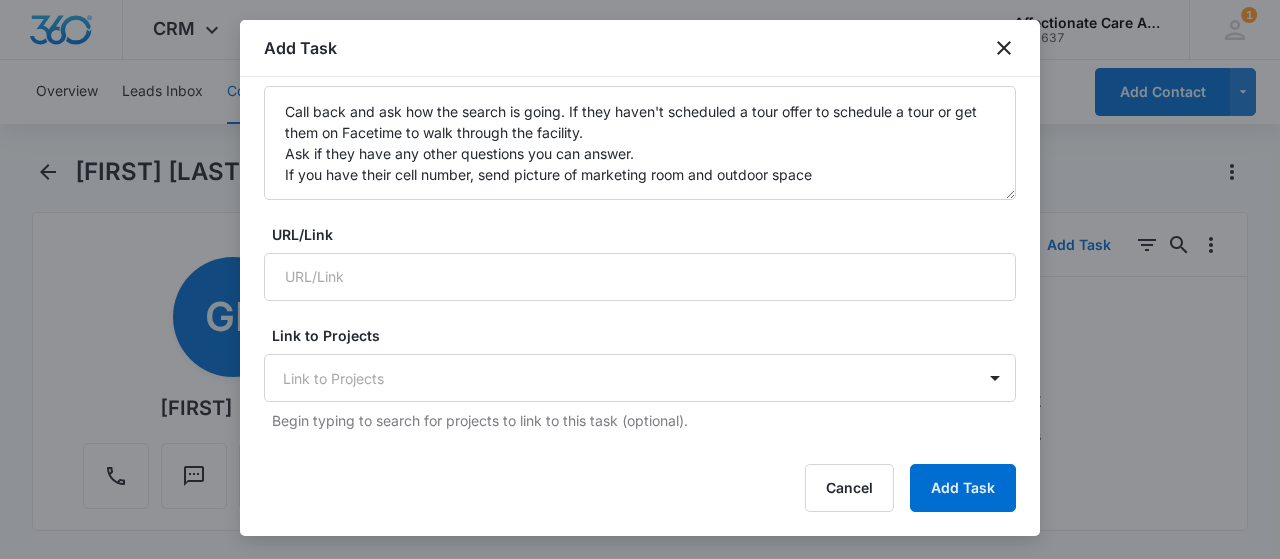 scroll, scrollTop: 400, scrollLeft: 0, axis: vertical 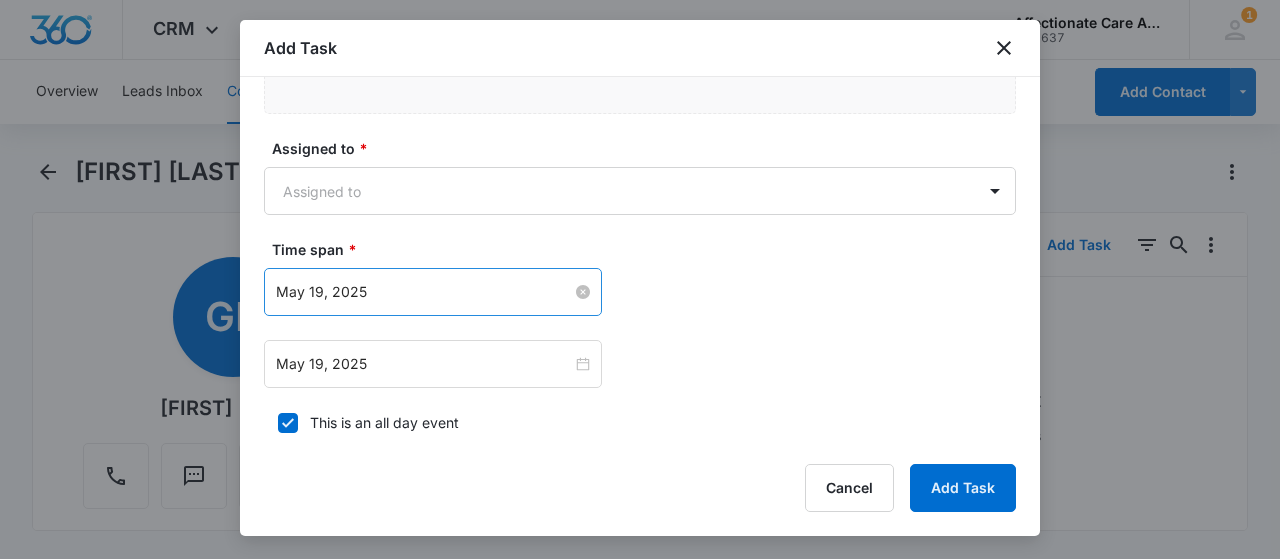 click on "May 19, 2025" at bounding box center (424, 292) 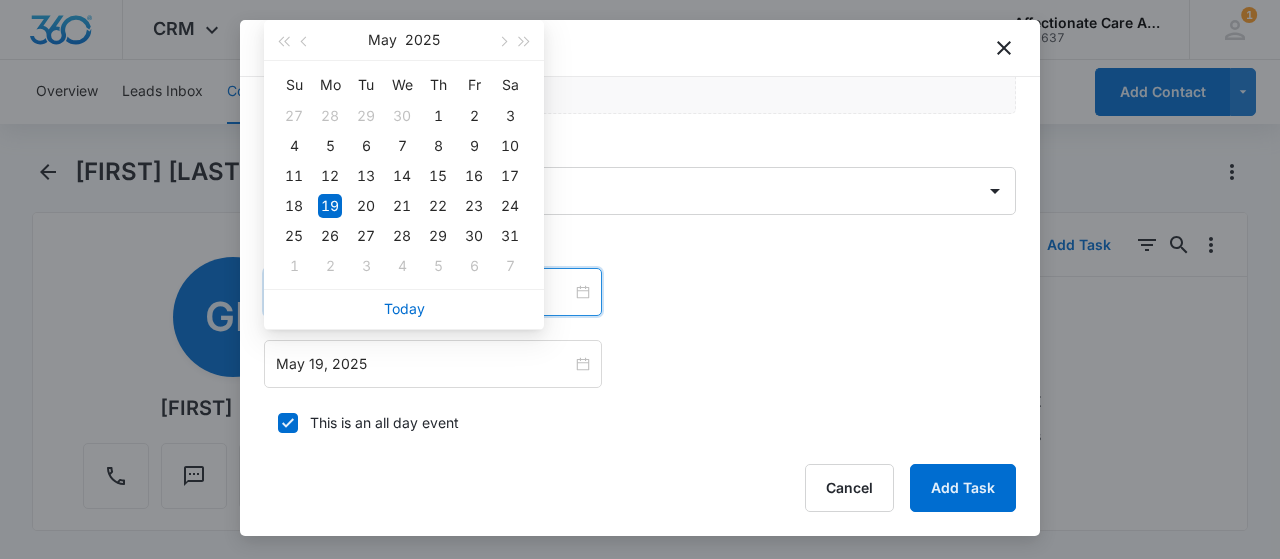 type on "May 19, 2025" 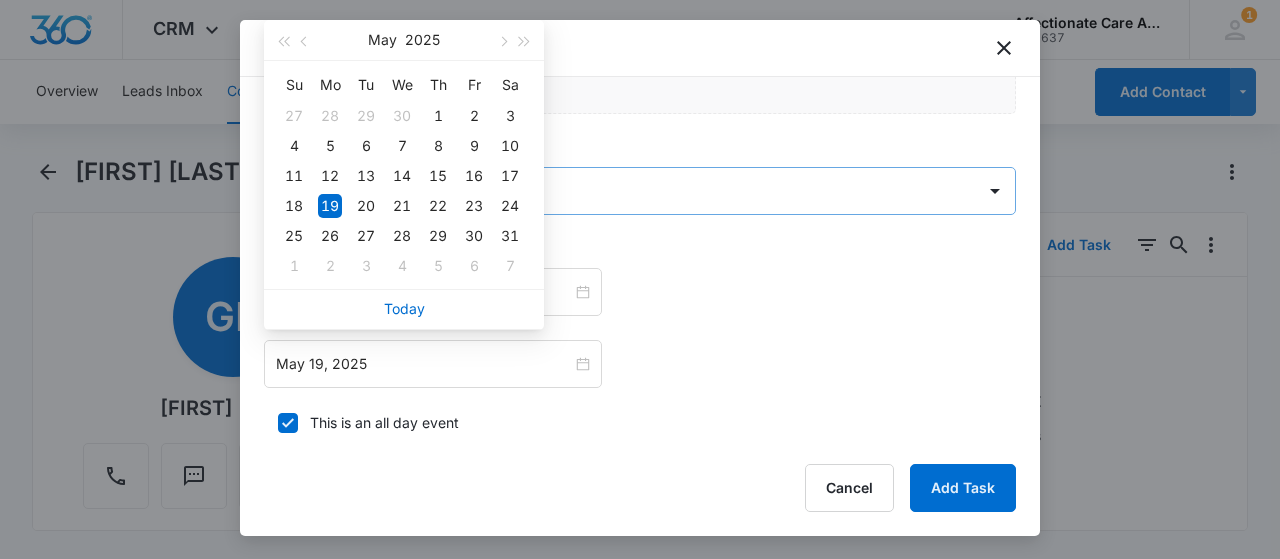 drag, startPoint x: 579, startPoint y: 216, endPoint x: 595, endPoint y: 200, distance: 22.627417 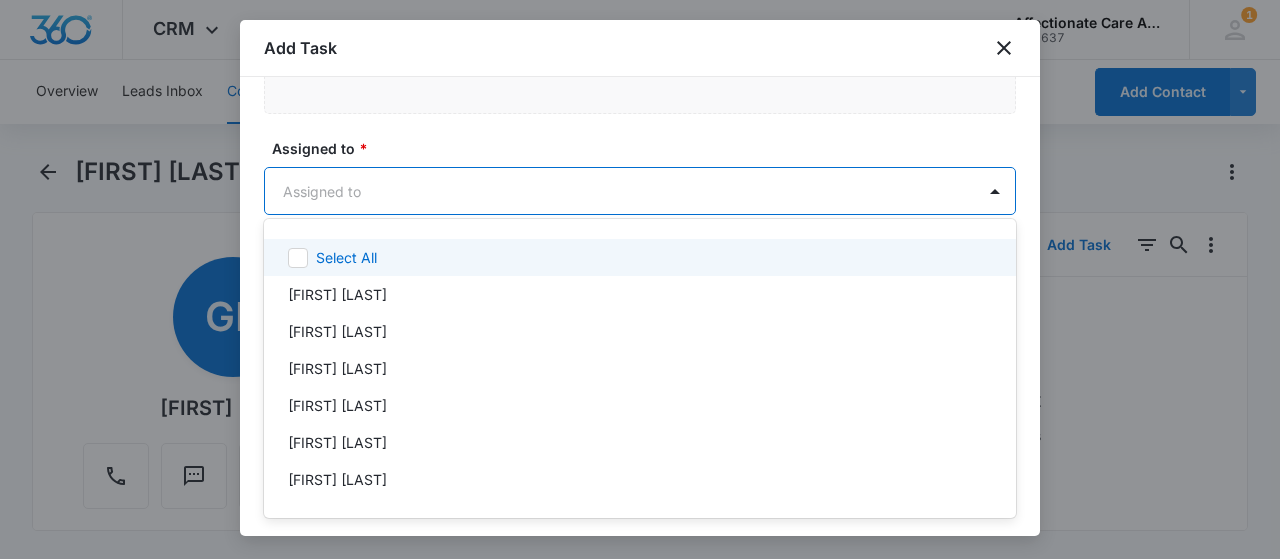 click on "CRM Apps Reputation Websites Forms CRM Email Social Shop Payments POS Content Ads Intelligence Files Brand Settings Affectionate Care Assisted Living M28637 Your Accounts View All 1 [FIRST] [LAST] Director@acalmch.com My Profile 1 Notifications Support Logout Terms & Conditions   •   Privacy Policy Overview Leads Inbox Contacts Organizations History Deals Projects Tasks Calendar Lists Reports Settings Add Contact [LAST] Remove GB [LAST] Contact Info Name Cancel Save Changes [LAST] Phone Cancel Save Changes [PHONE] Email Cancel Save Changes [EMAIL] Organization Cancel Save Changes --- Address Cancel Save Changes --- Details Source Cancel Save Changes Affectionate Care Assisted Living Website Contact Us Form Contact Type Cancel Save Changes None Contact Status Cancel Save Changes None Assigned To Cancel Save Changes --- Tags Cancel Save Changes --- Next Contact Date Cancel Save Changes --- Color Tag Current Color: Cancel Save Changes Payments ID ID 937 Cancel" at bounding box center [640, 279] 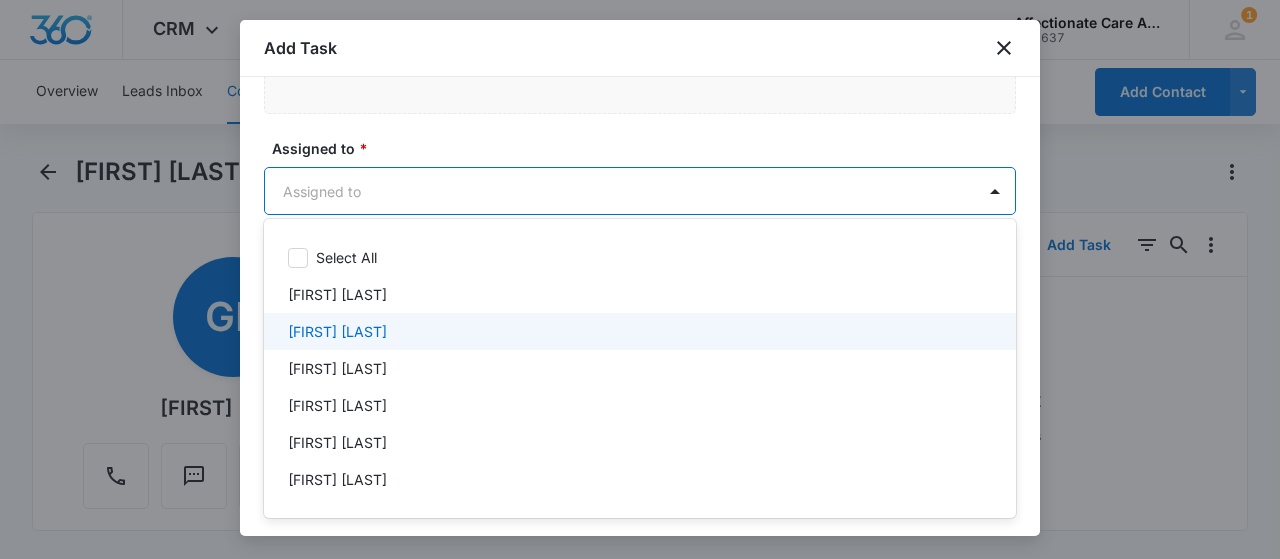 drag, startPoint x: 331, startPoint y: 332, endPoint x: 350, endPoint y: 357, distance: 31.400637 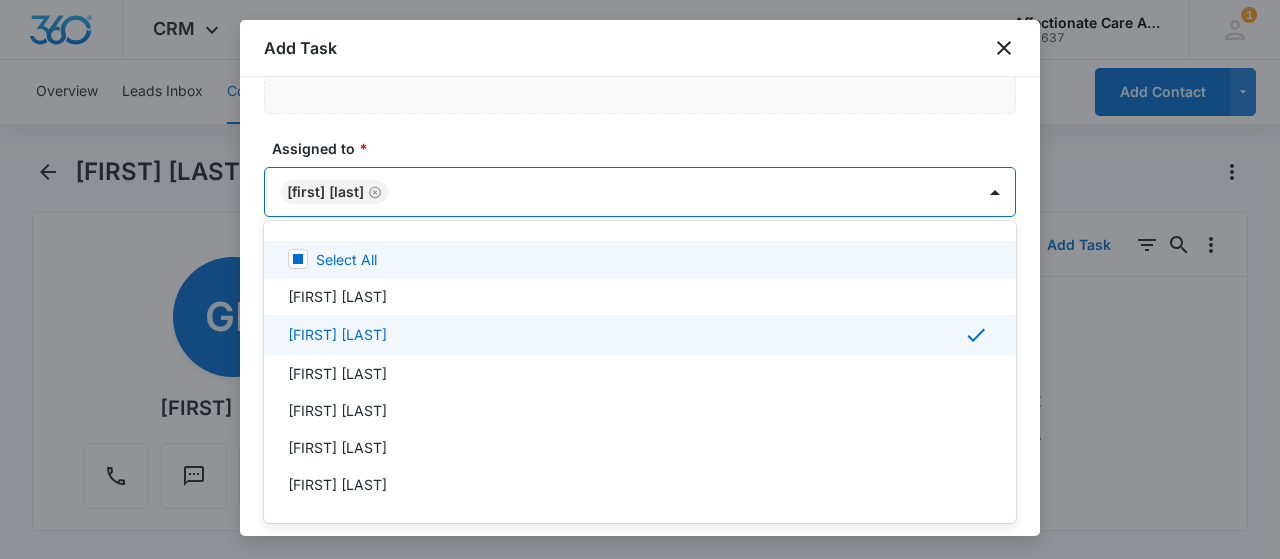 click at bounding box center [640, 279] 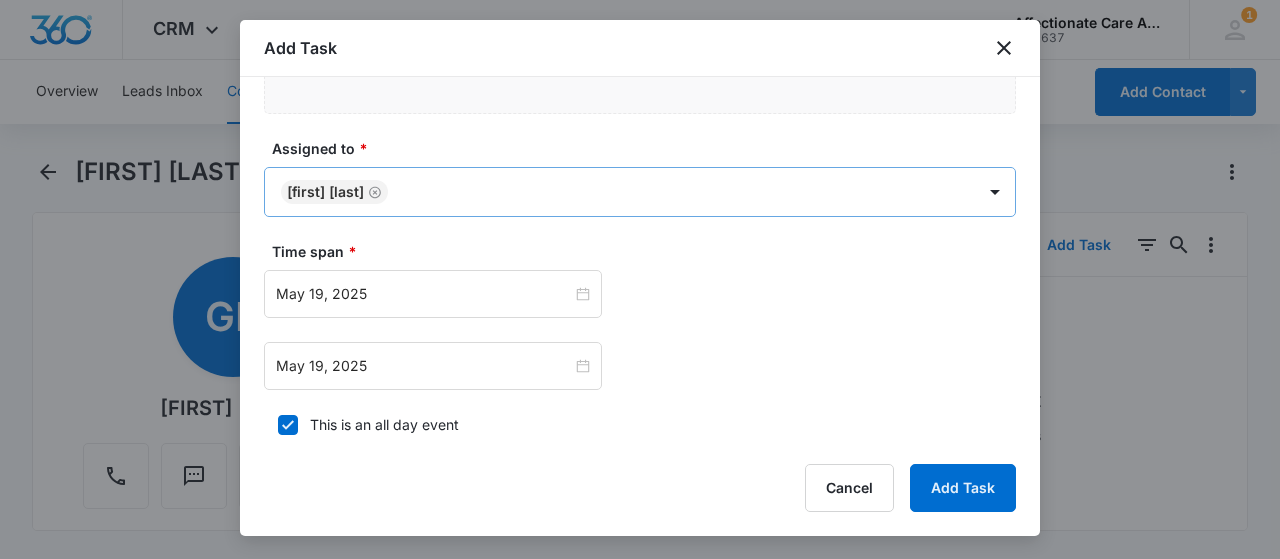 scroll, scrollTop: 176, scrollLeft: 0, axis: vertical 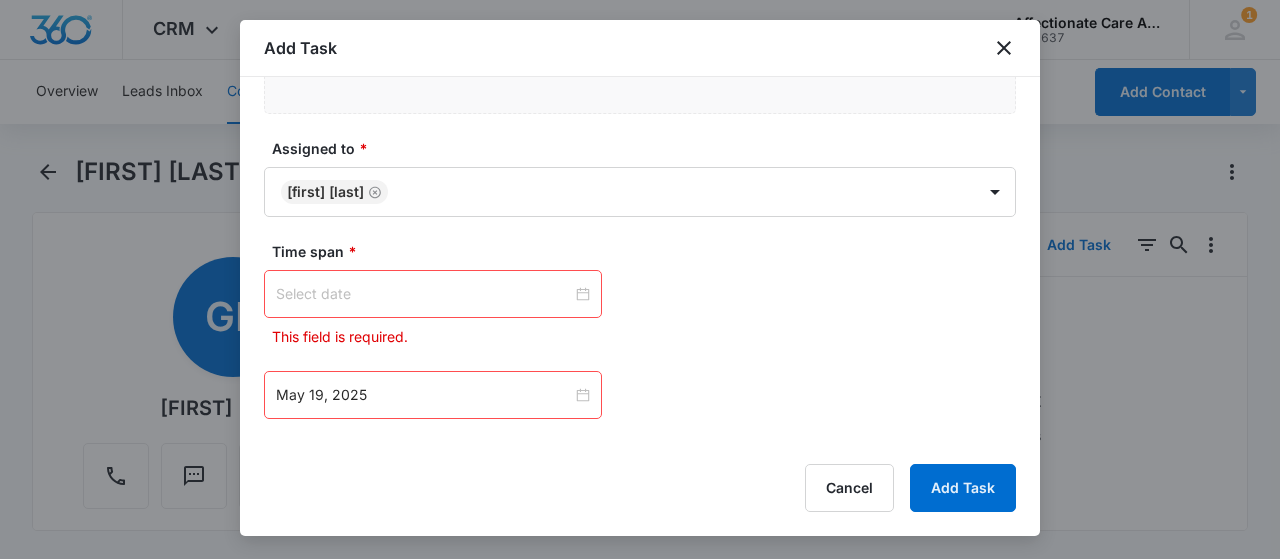 click at bounding box center (433, 294) 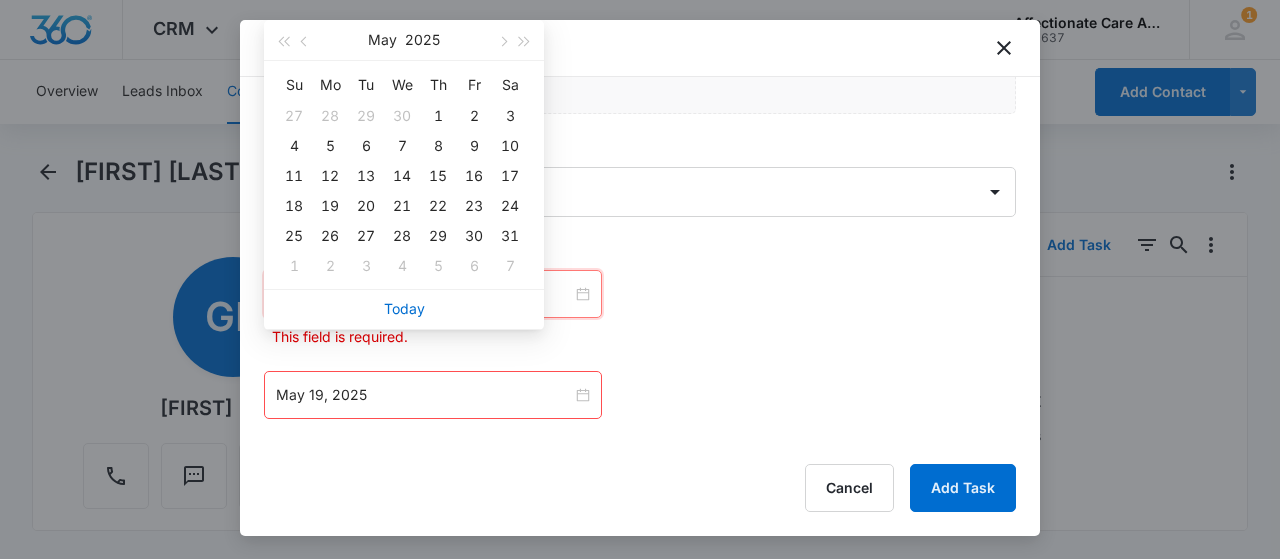 click at bounding box center [433, 294] 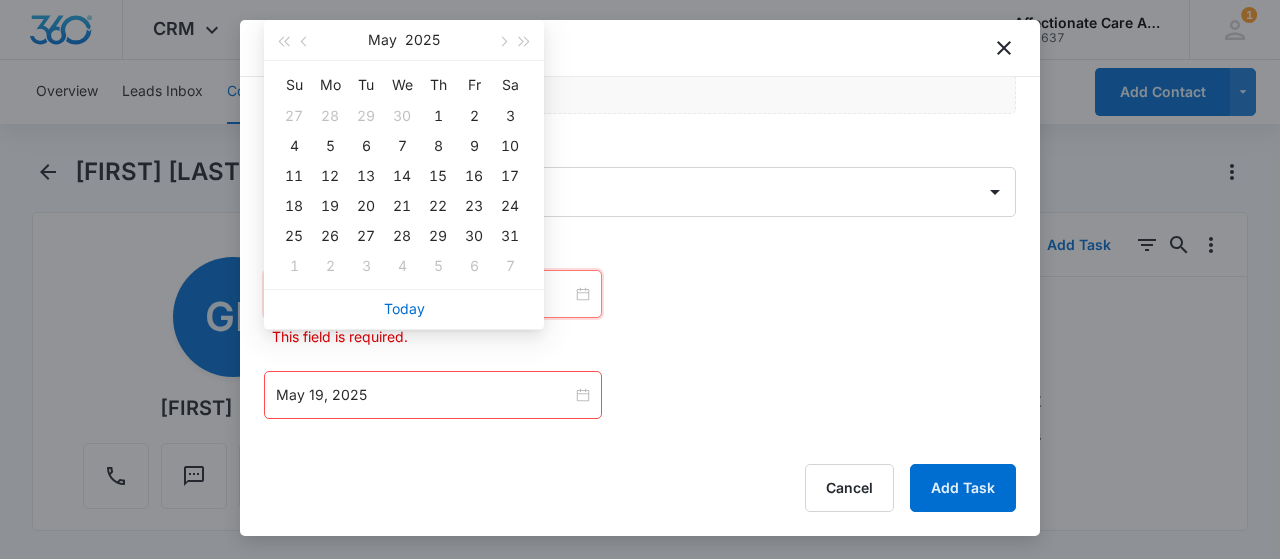 type on "Jun 3, 2025" 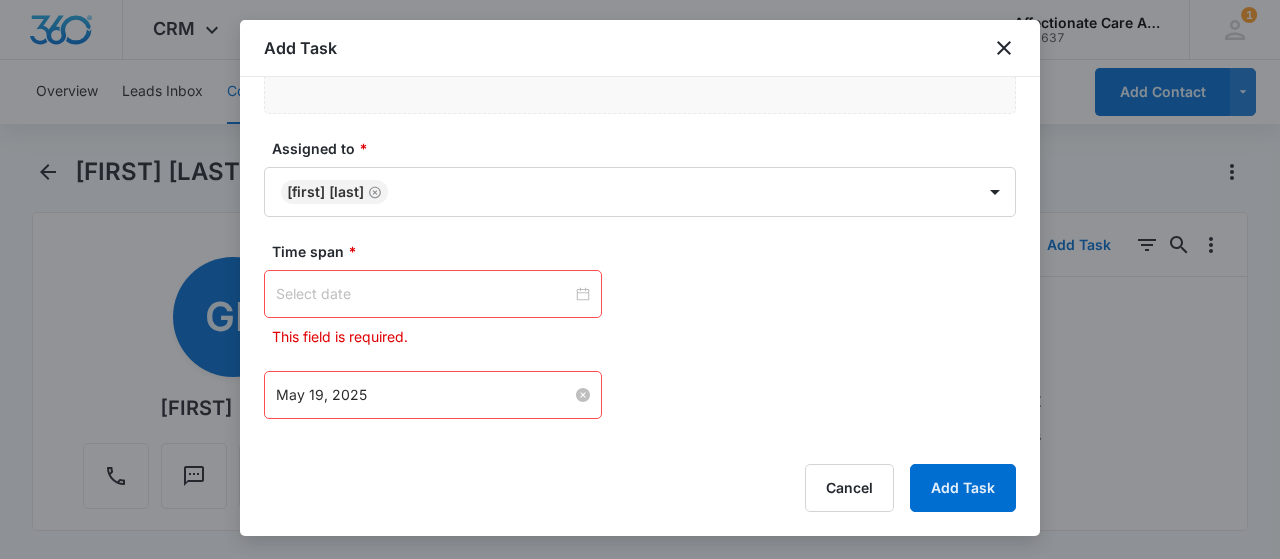 drag, startPoint x: 457, startPoint y: 367, endPoint x: 505, endPoint y: 387, distance: 52 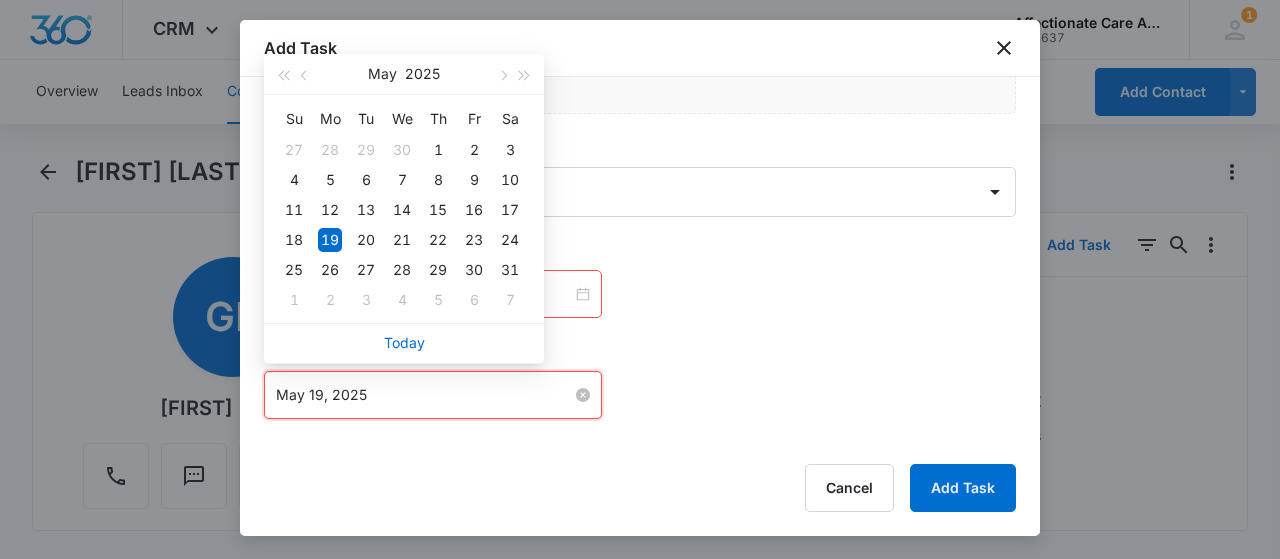 drag, startPoint x: 401, startPoint y: 389, endPoint x: 219, endPoint y: 381, distance: 182.17574 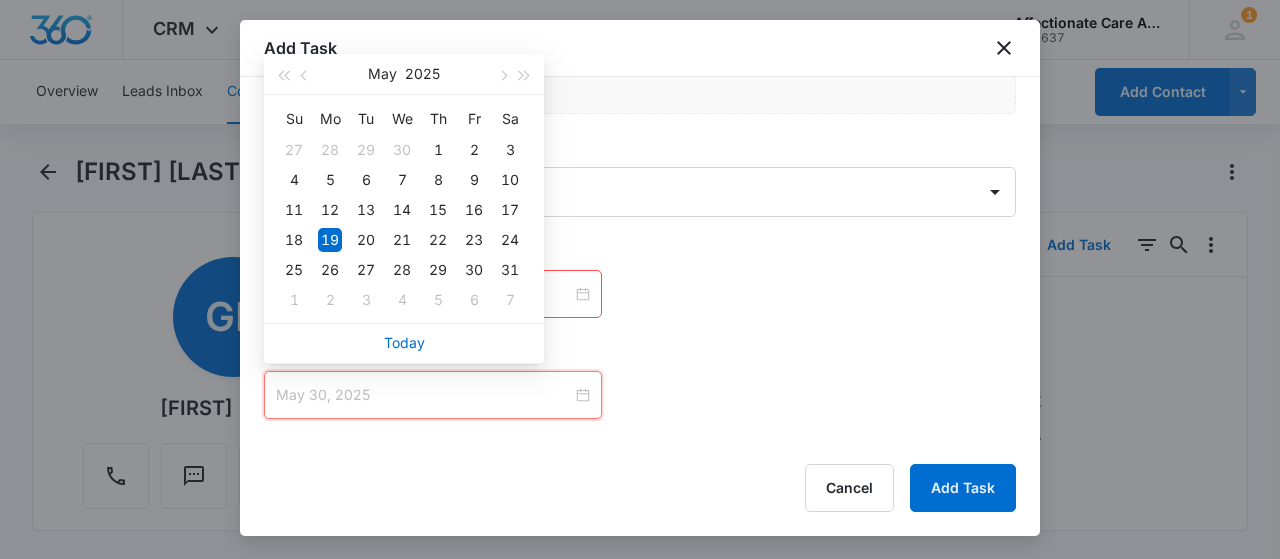 type on "May 23, 2025" 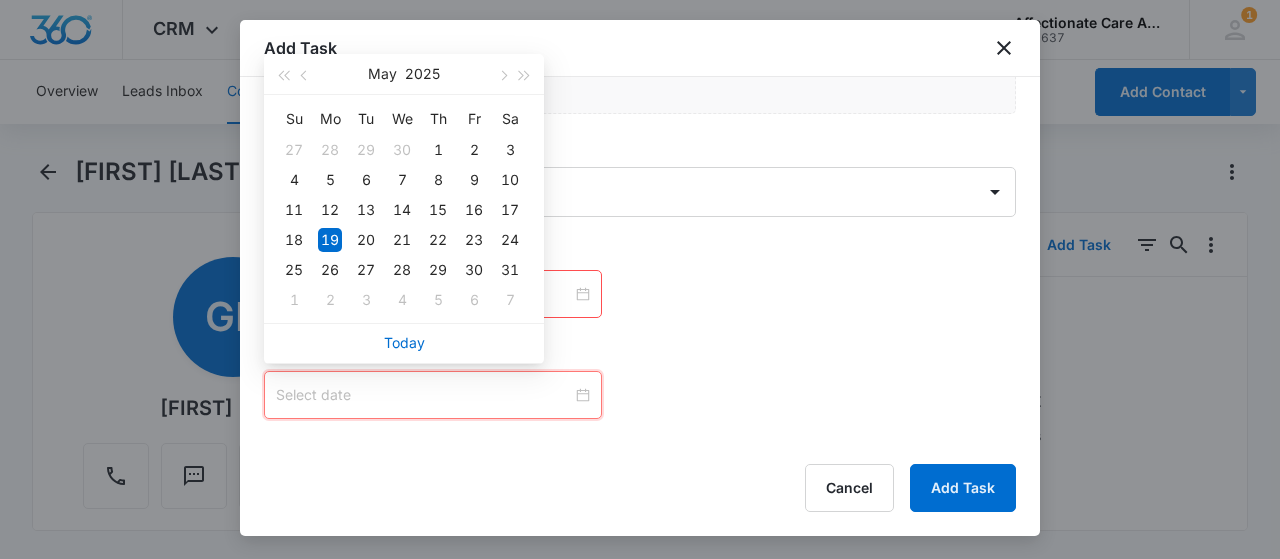 type on "May 19, 2025" 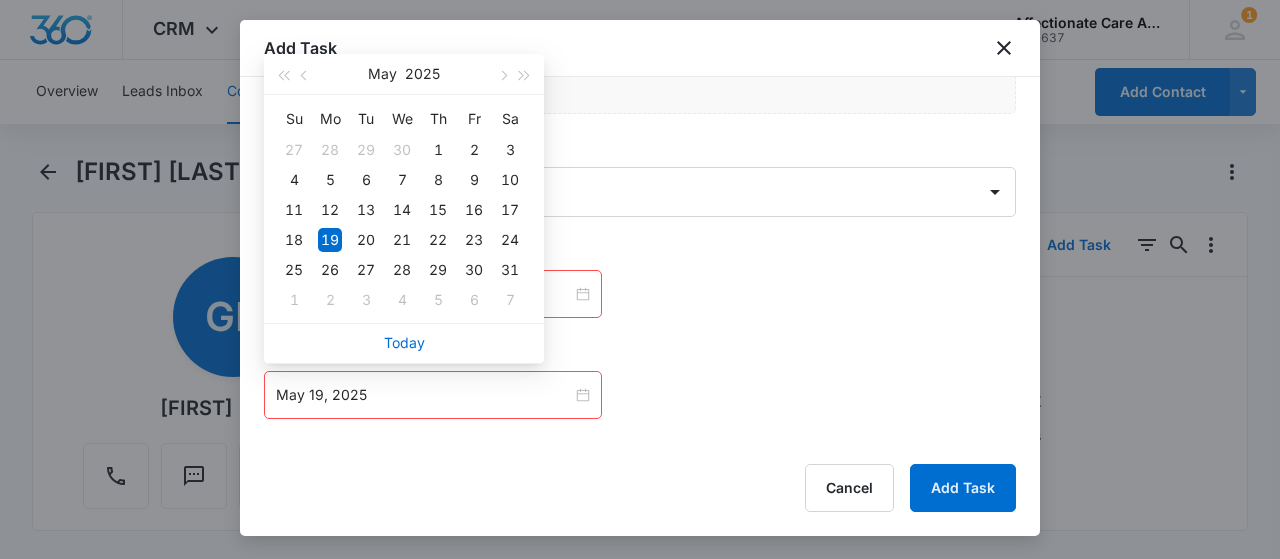 click at bounding box center (433, 294) 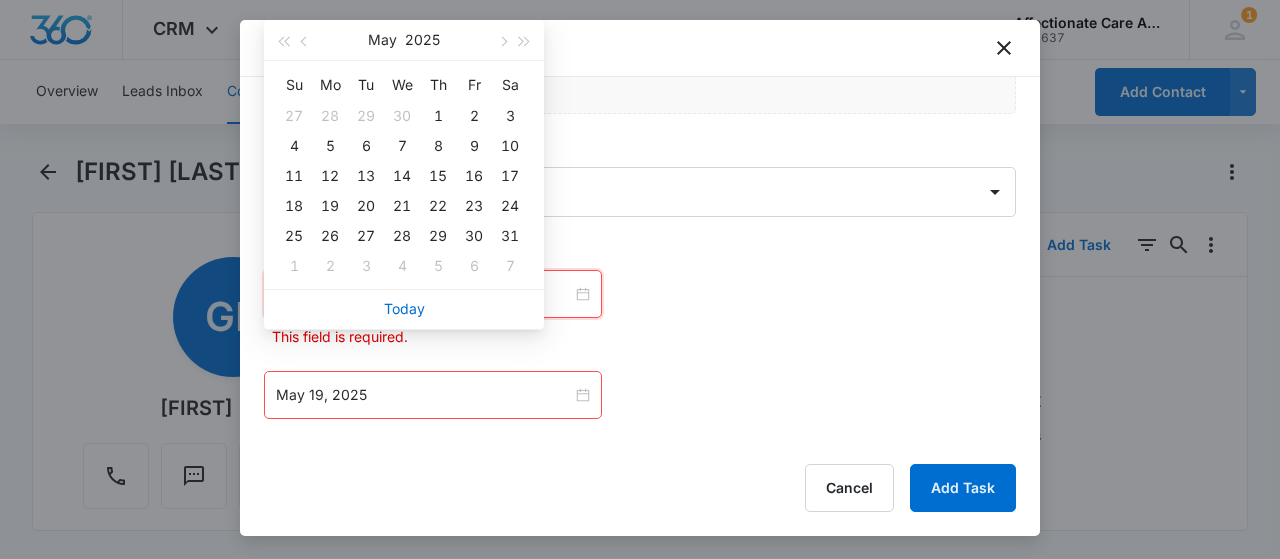 click at bounding box center (433, 294) 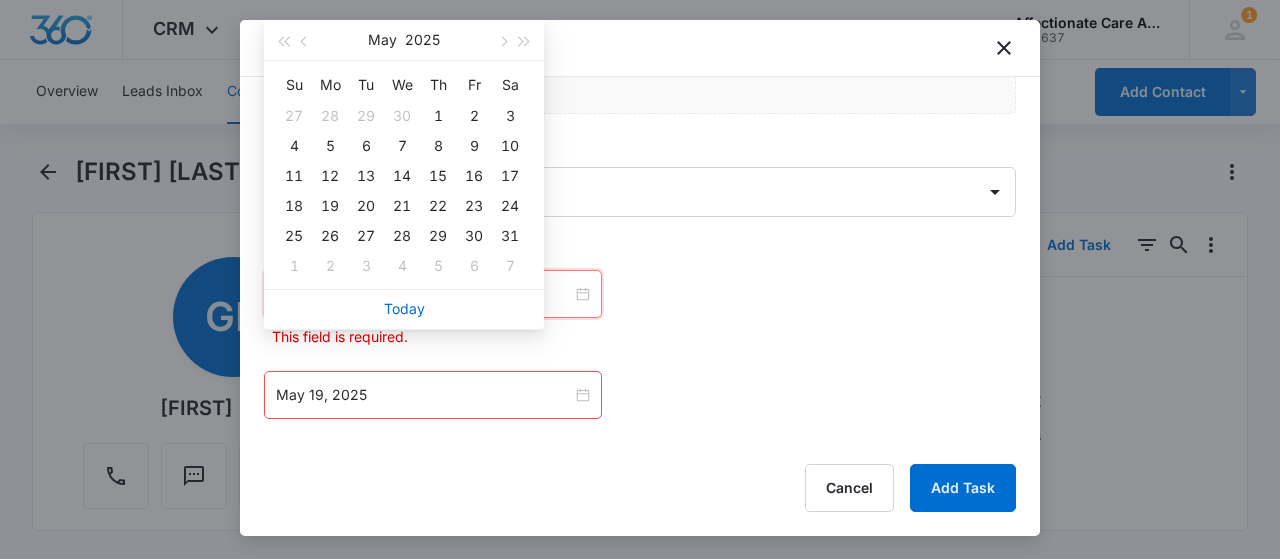 type on "May 3, 2025" 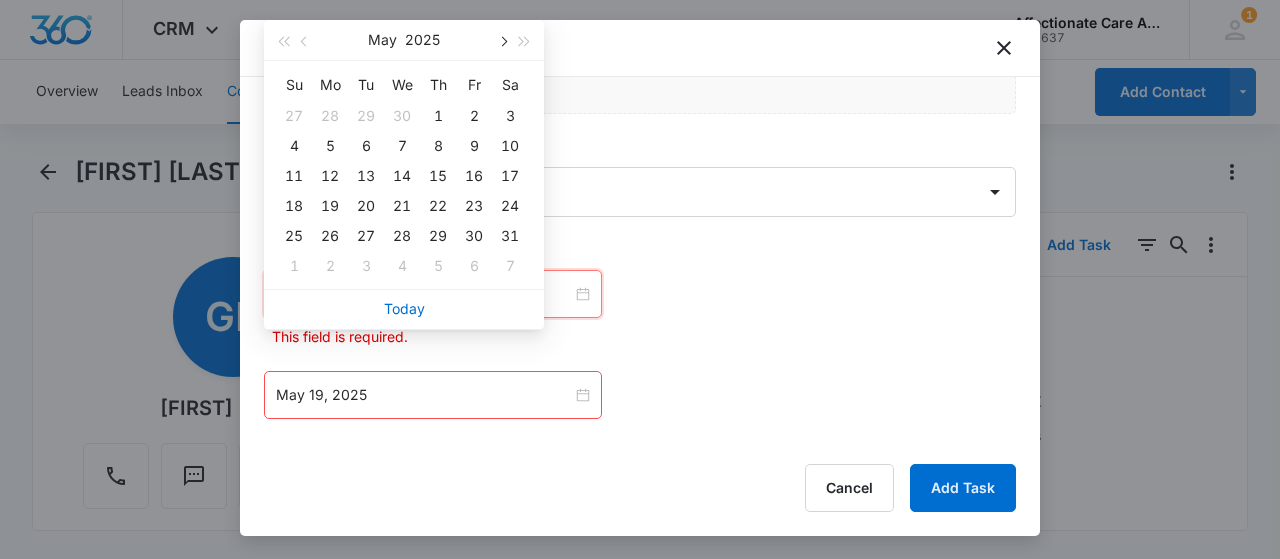 click at bounding box center (502, 42) 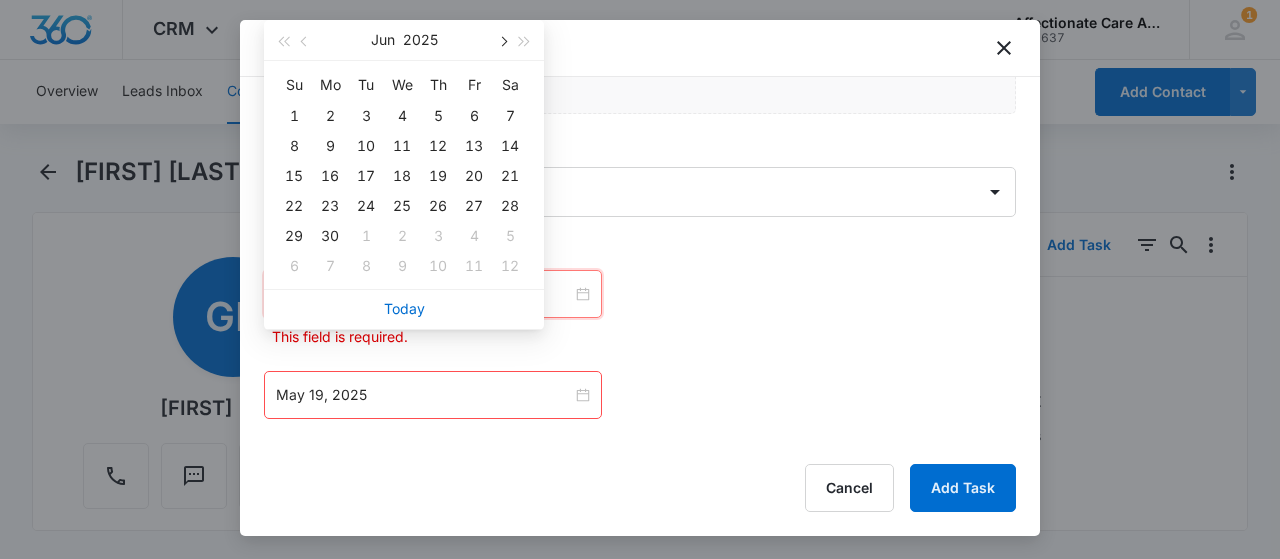click at bounding box center [502, 42] 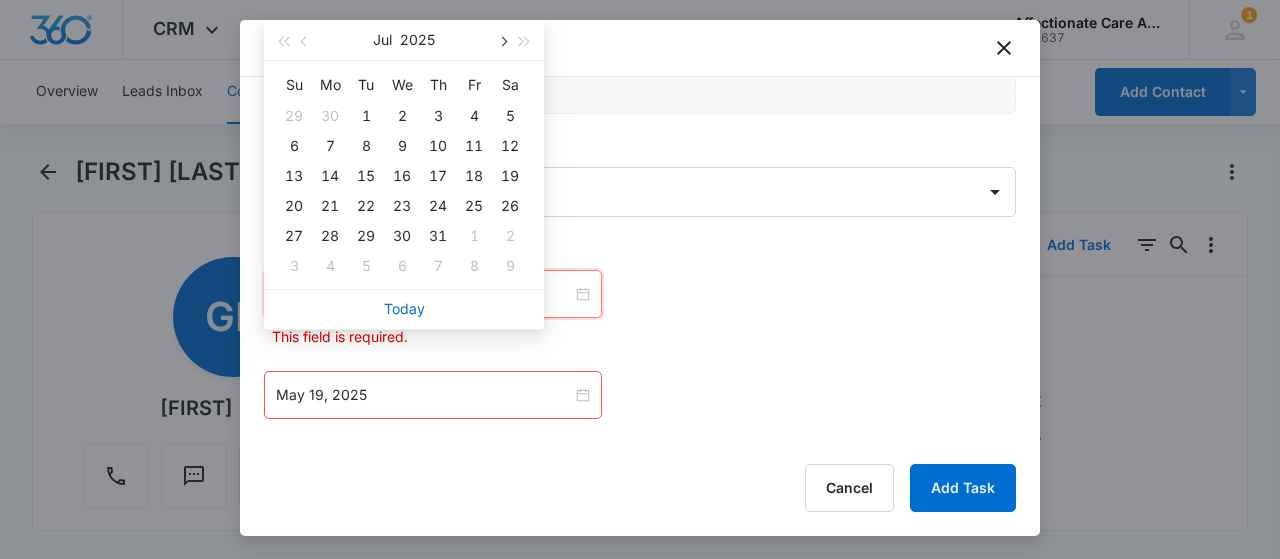 click at bounding box center (502, 42) 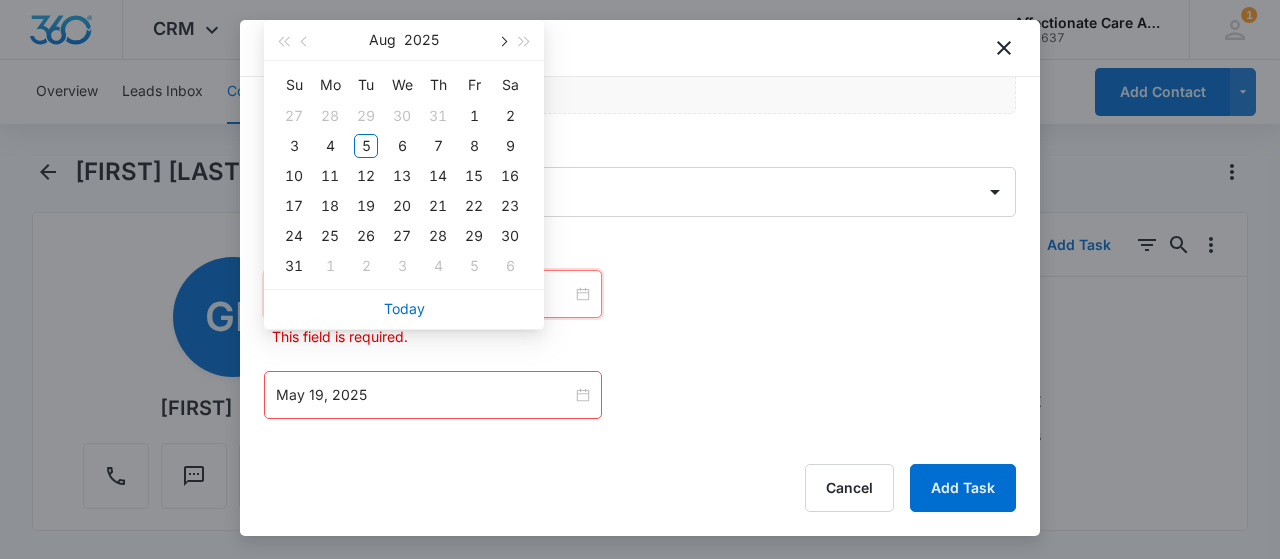 click at bounding box center [502, 42] 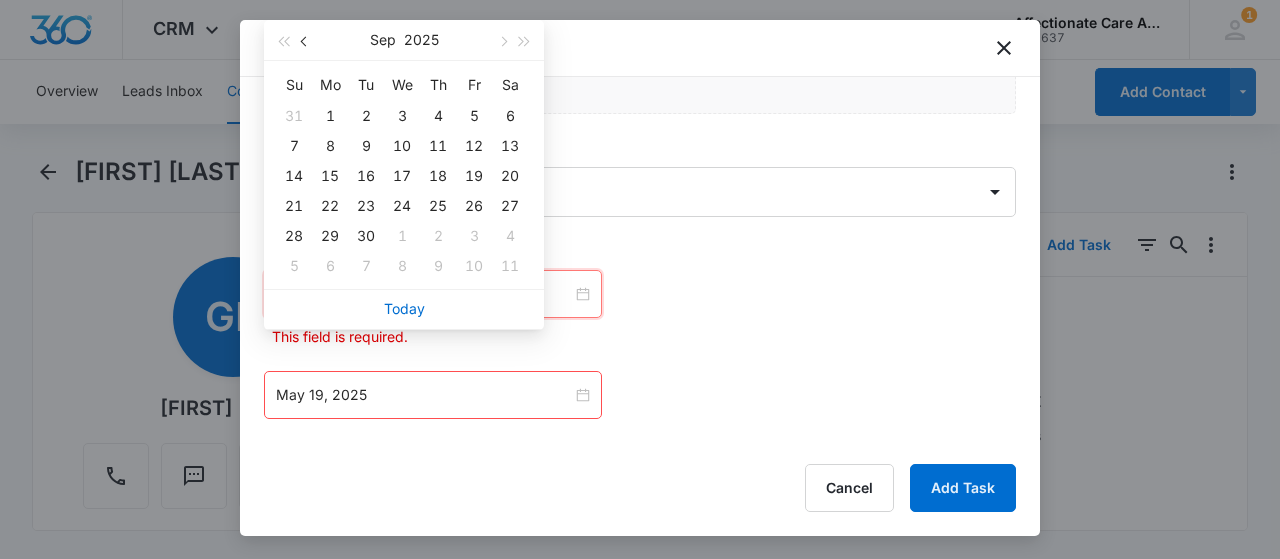 click at bounding box center [305, 40] 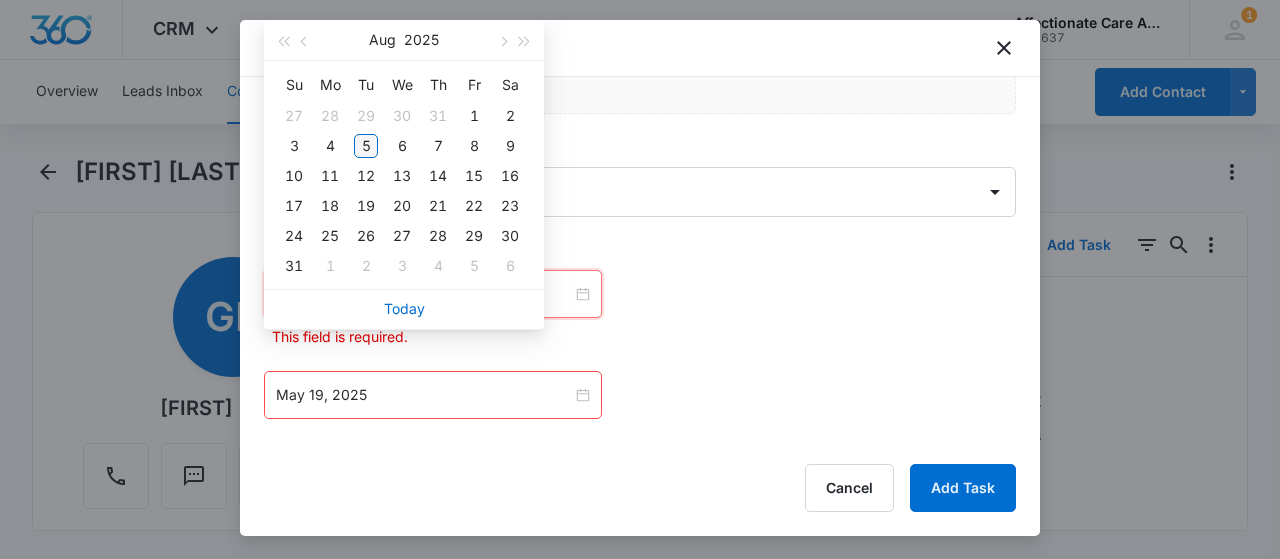 type on "Aug 5, 2025" 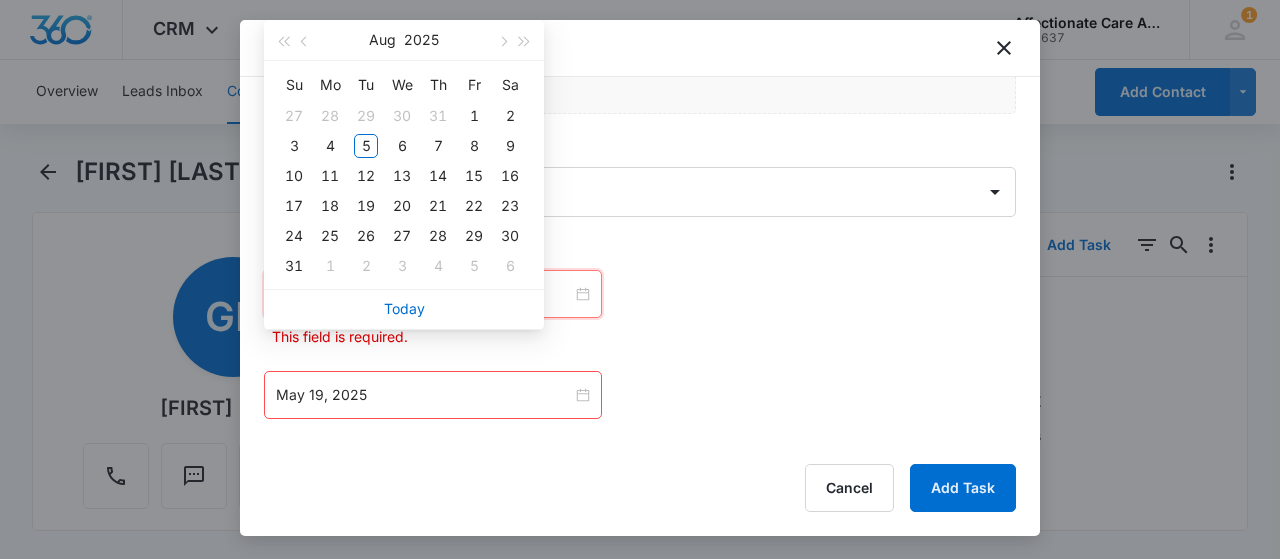 drag, startPoint x: 361, startPoint y: 137, endPoint x: 364, endPoint y: 151, distance: 14.3178215 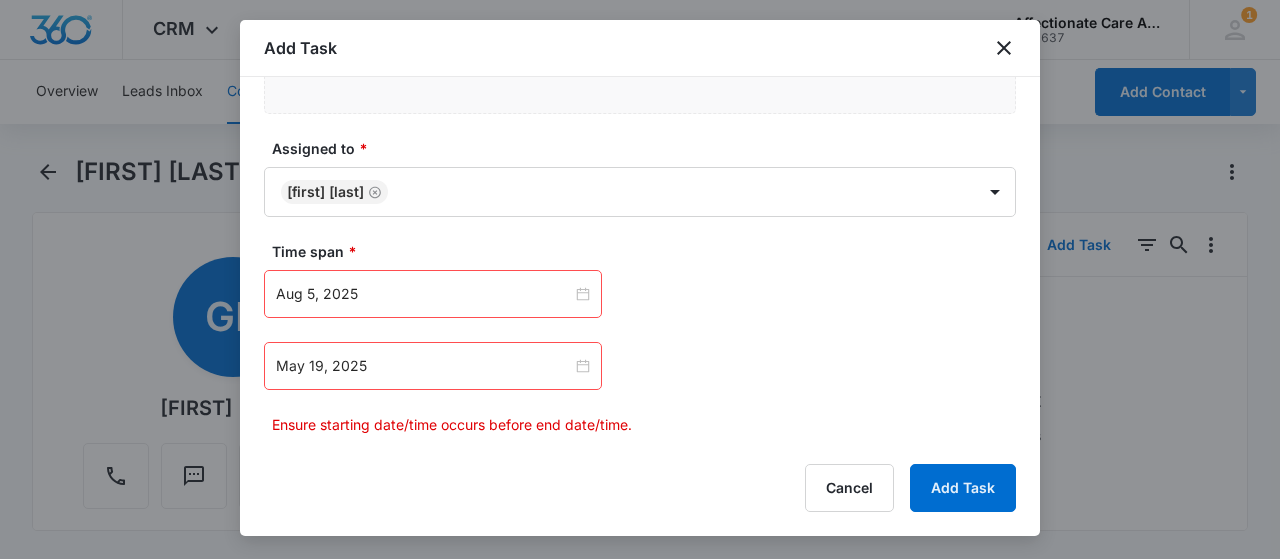 click on "May 19, 2025" at bounding box center (433, 366) 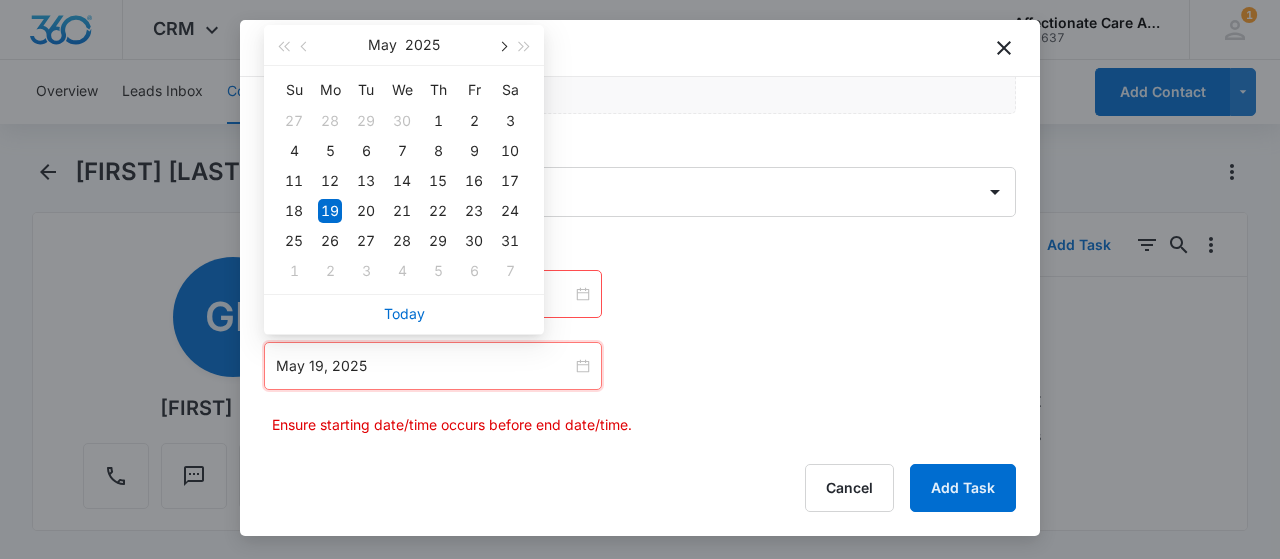 click at bounding box center [502, 47] 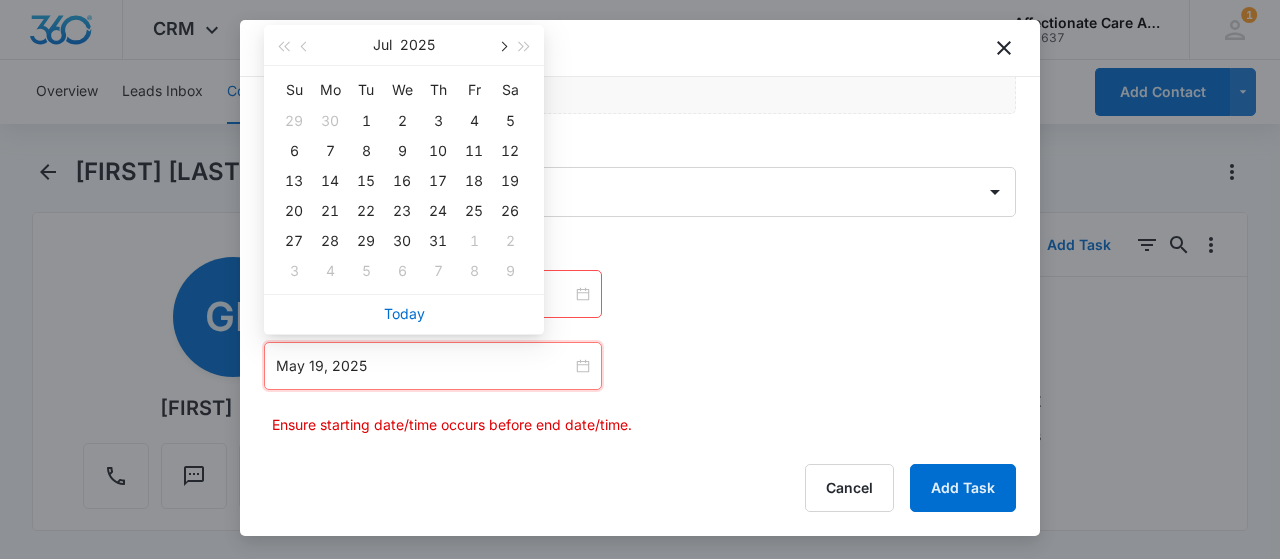 click at bounding box center (502, 47) 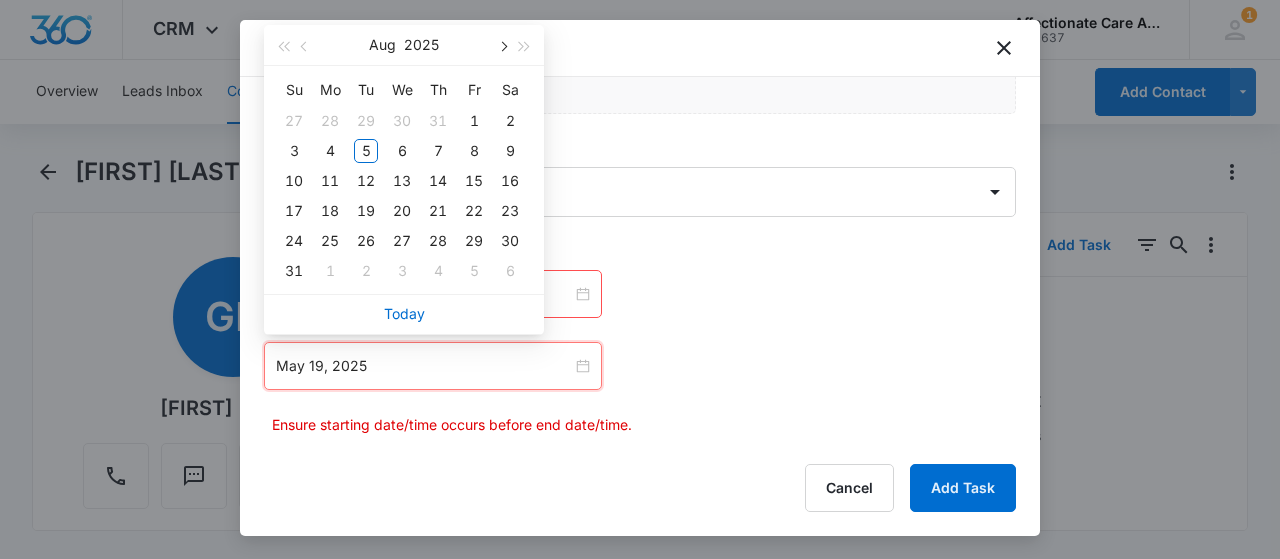 click at bounding box center [502, 45] 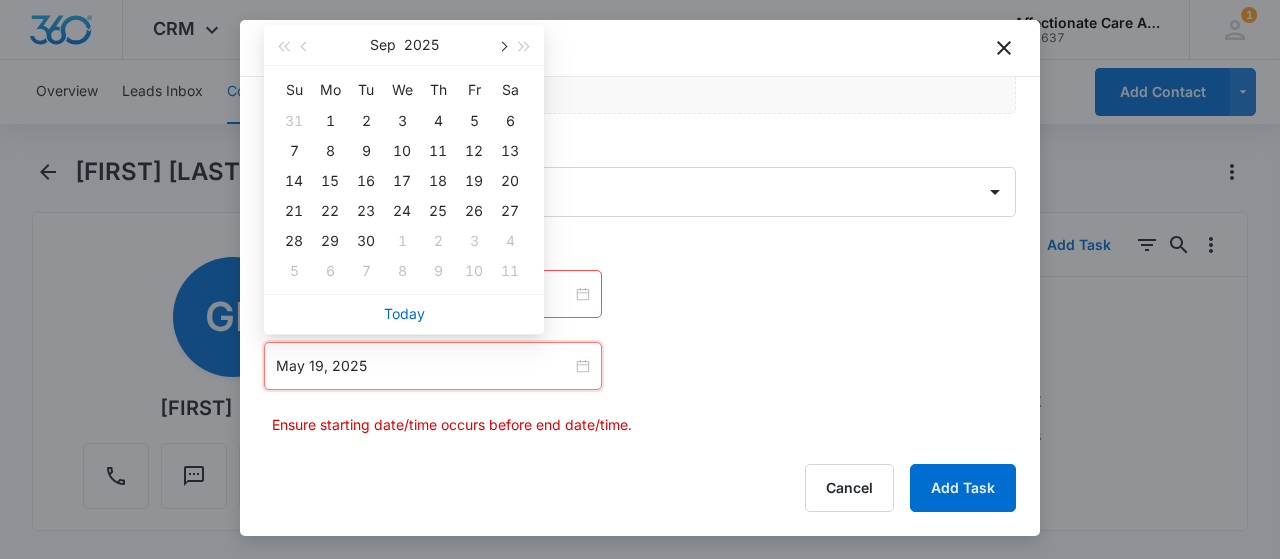 click at bounding box center (502, 45) 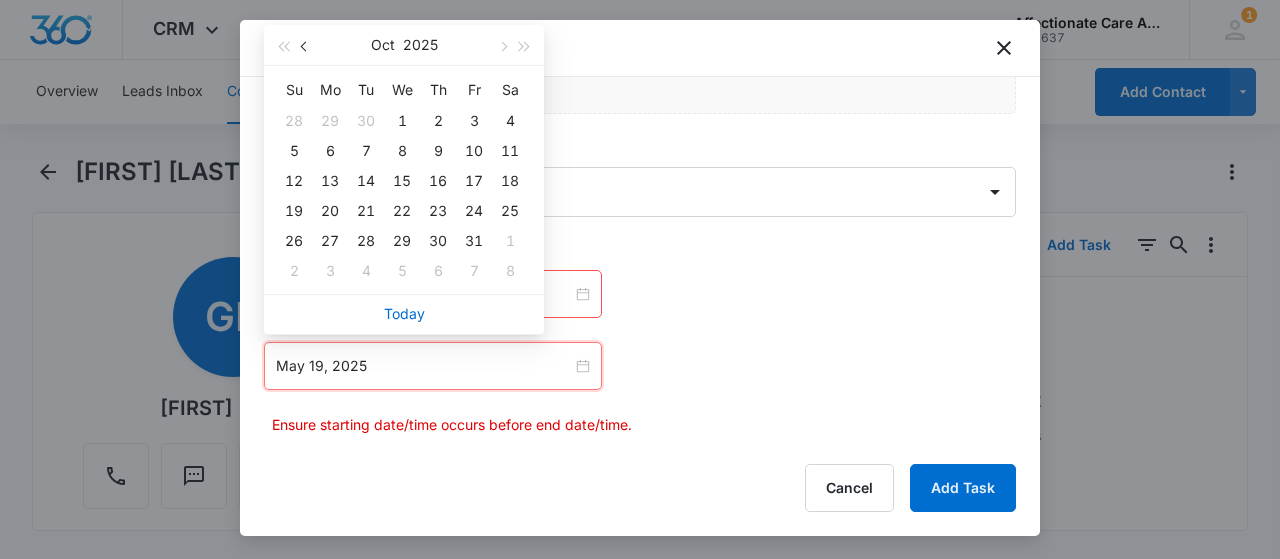 drag, startPoint x: 295, startPoint y: 43, endPoint x: 306, endPoint y: 48, distance: 12.083046 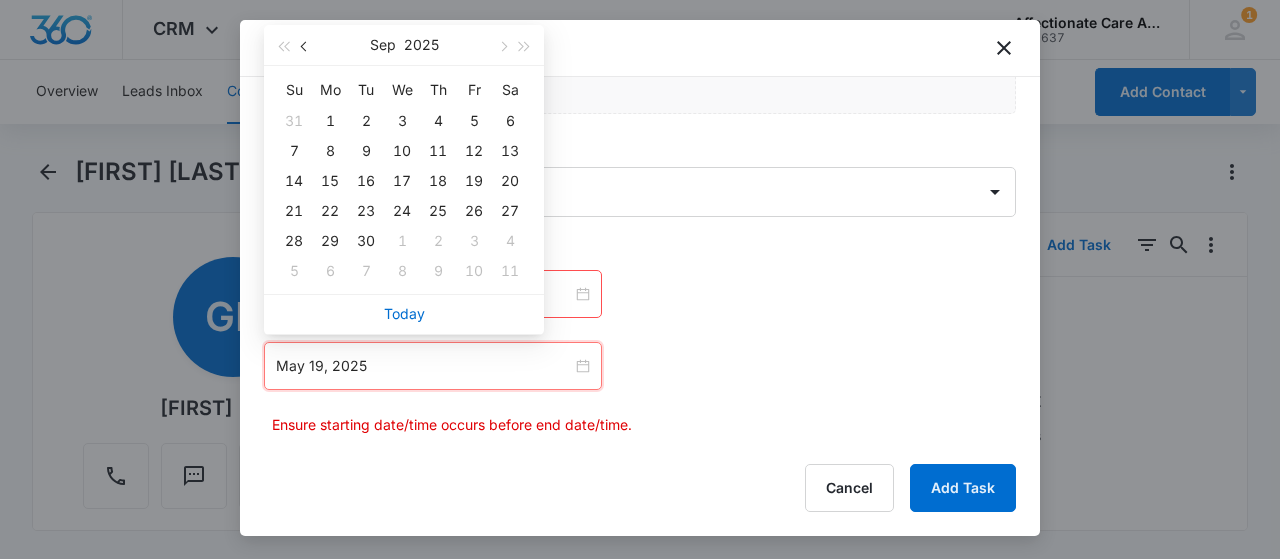click at bounding box center (305, 45) 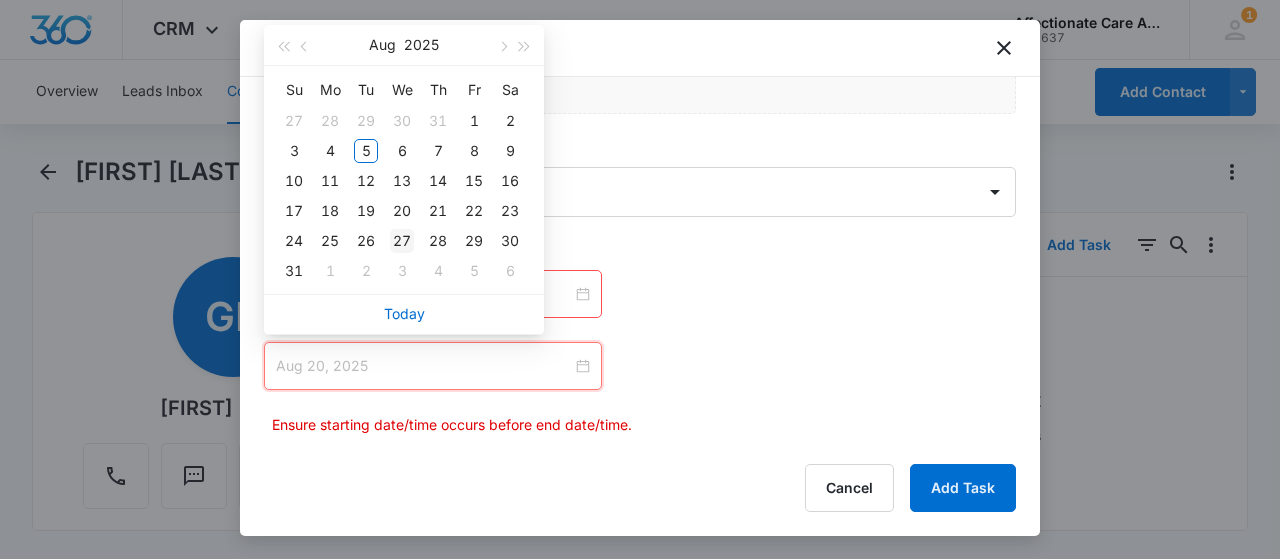 type on "Aug 27, 2025" 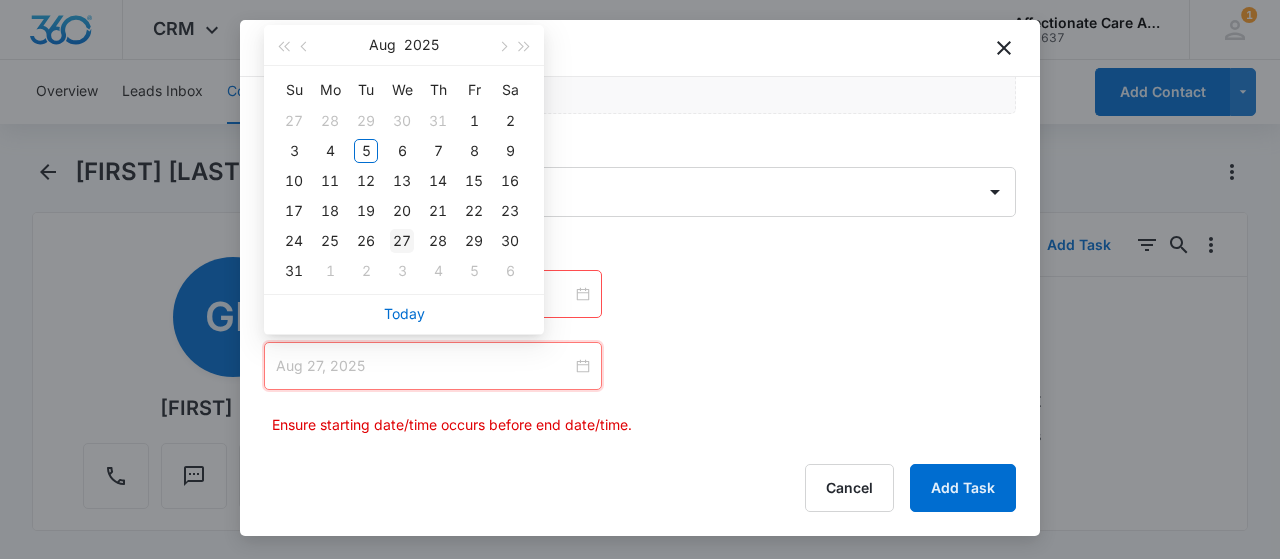 click on "27" at bounding box center (402, 241) 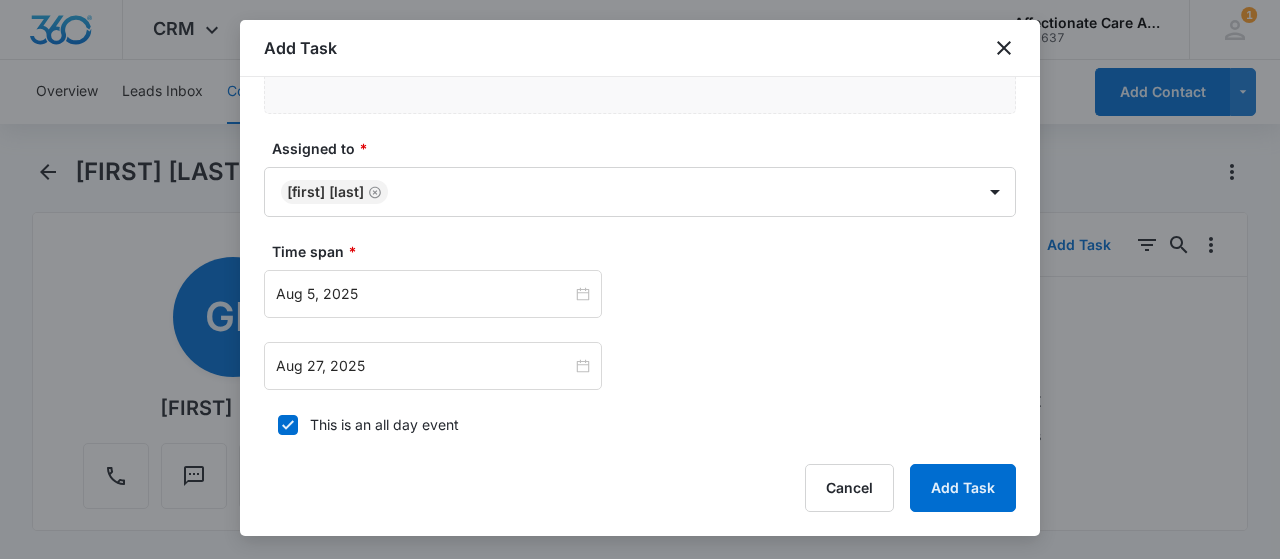 click on "[DATE] [DATE] Su Mo Tu We Th Fr Sa 27 28 29 30 31 1 2 3 4 5 6 7 8 9 10 11 12 13 14 15 16 17 18 19 20 21 22 23 24 25 26 27 28 29 30 31 1 2 3 4 5 6 Today" at bounding box center [640, 366] 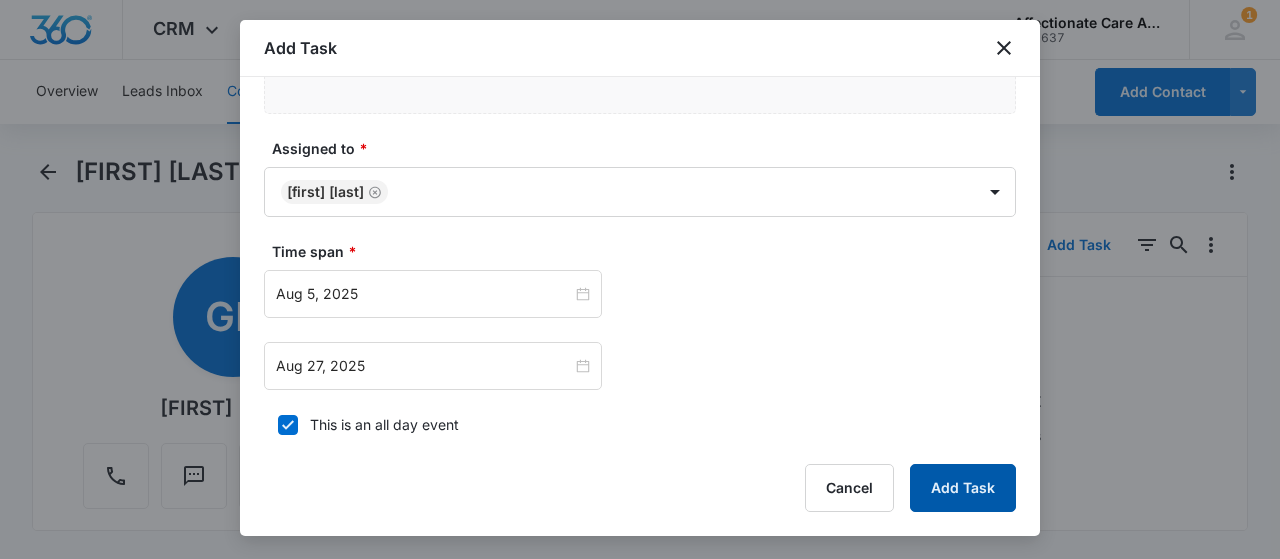 drag, startPoint x: 976, startPoint y: 496, endPoint x: 897, endPoint y: 473, distance: 82.28001 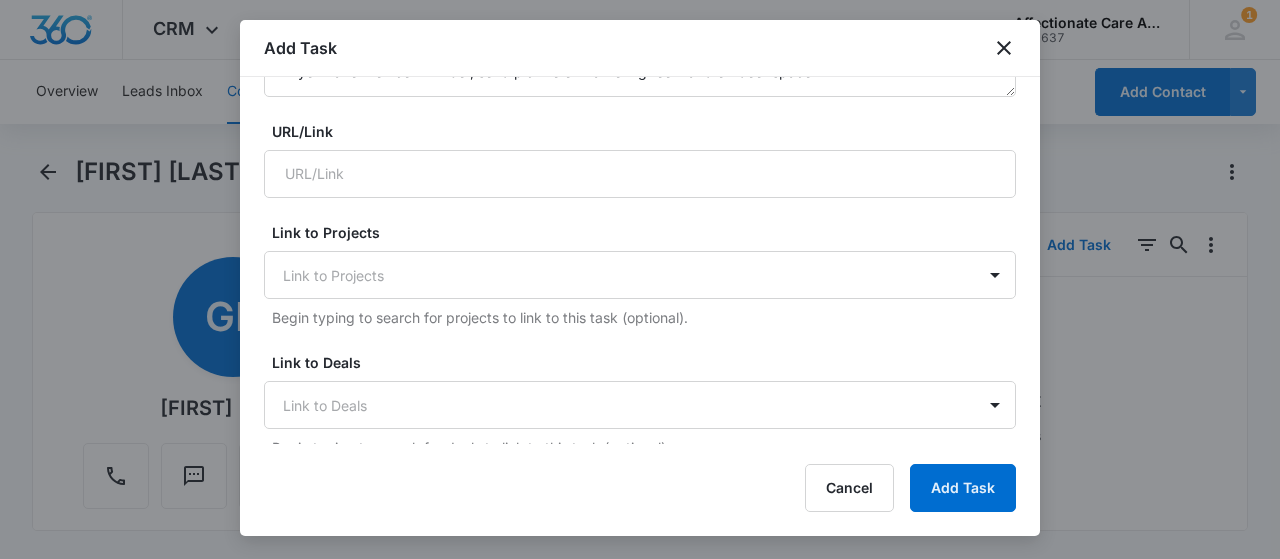 scroll, scrollTop: 86, scrollLeft: 0, axis: vertical 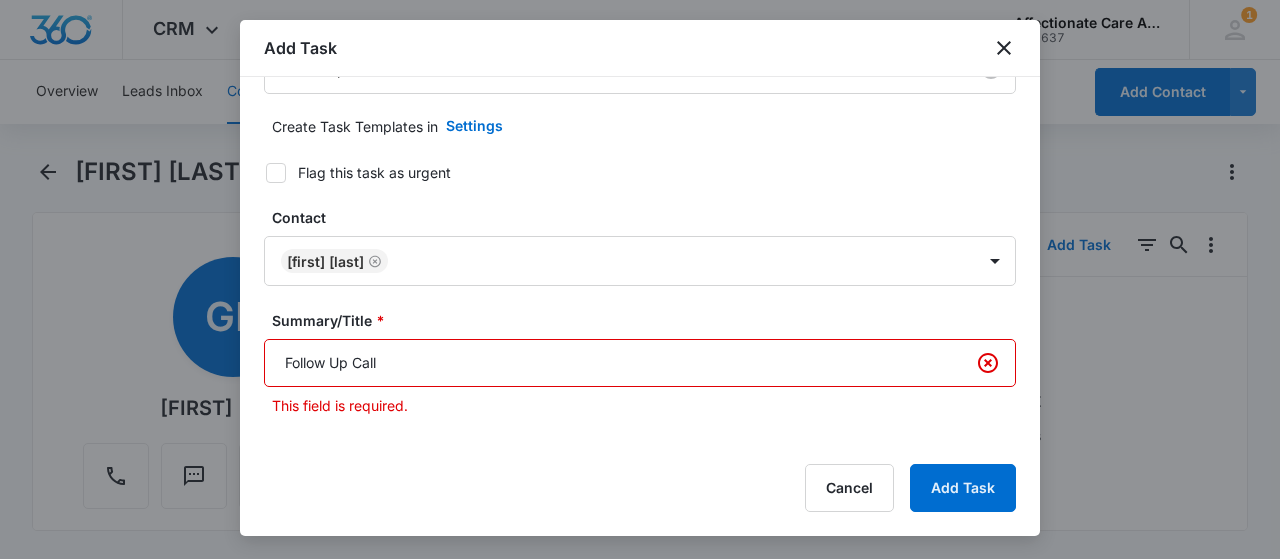 click on "Follow Up Call" at bounding box center [640, 363] 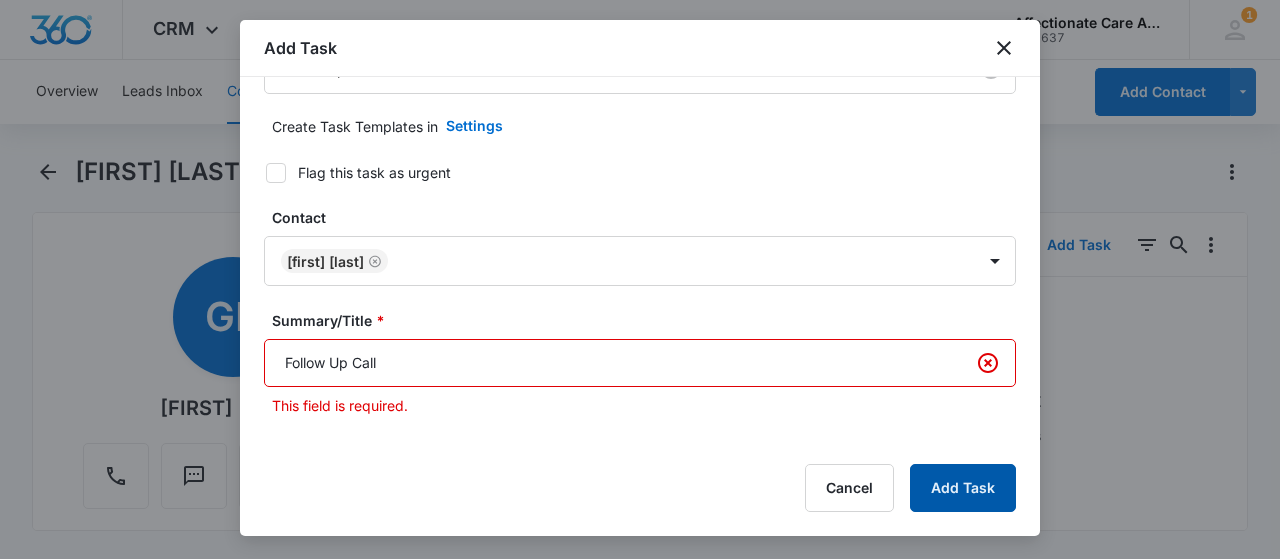 drag, startPoint x: 949, startPoint y: 481, endPoint x: 838, endPoint y: 369, distance: 157.6864 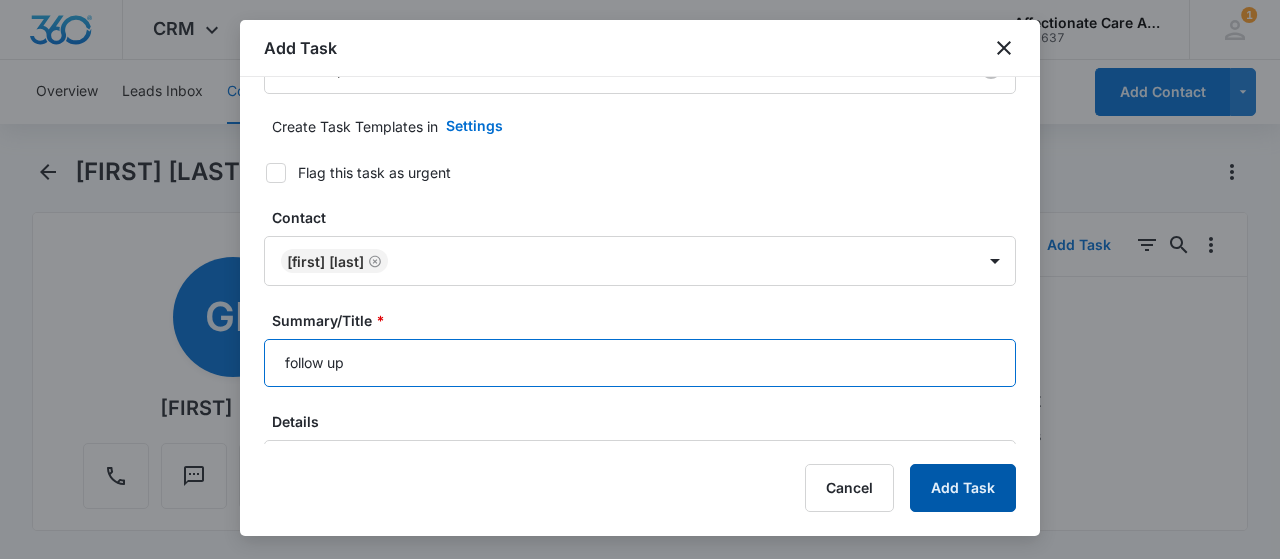 type on "follow up" 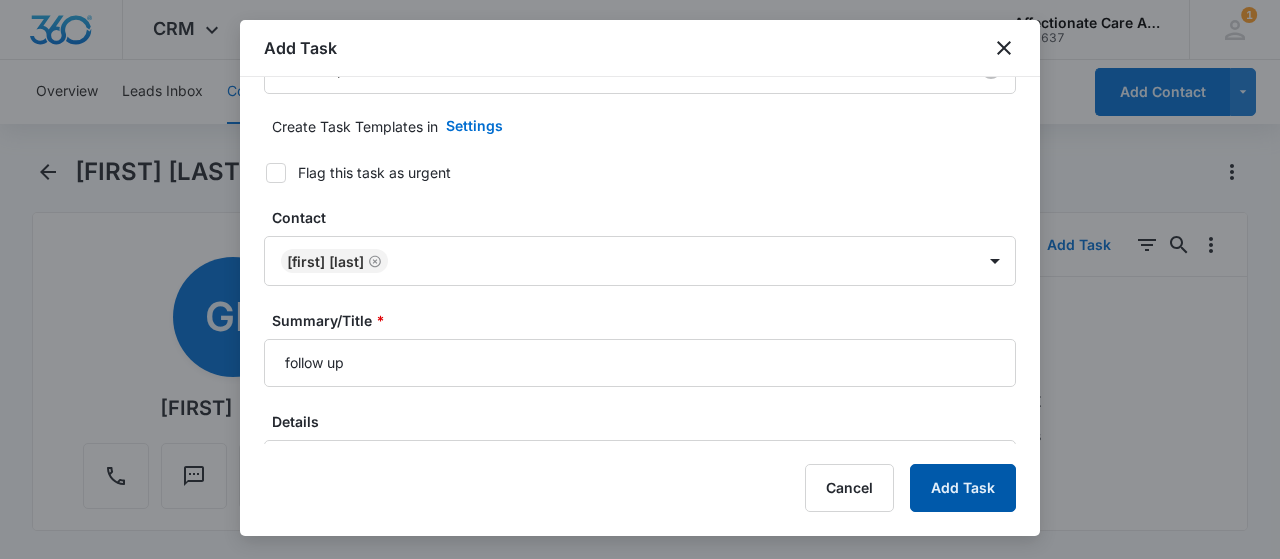 click on "Add Task" at bounding box center [963, 488] 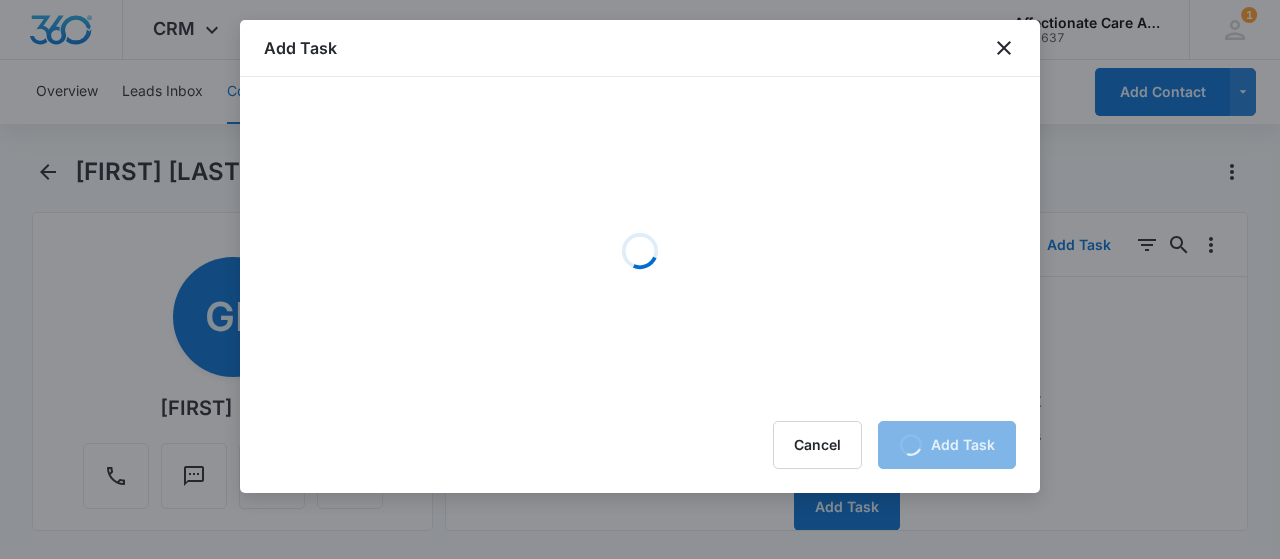 scroll, scrollTop: 0, scrollLeft: 0, axis: both 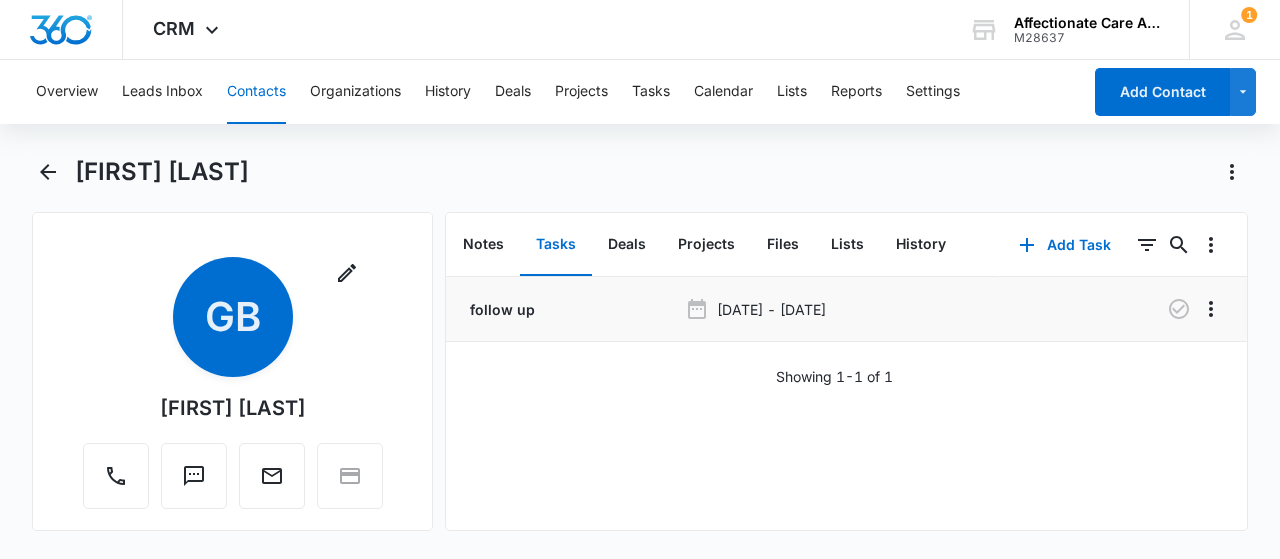 click on "follow up" at bounding box center [500, 309] 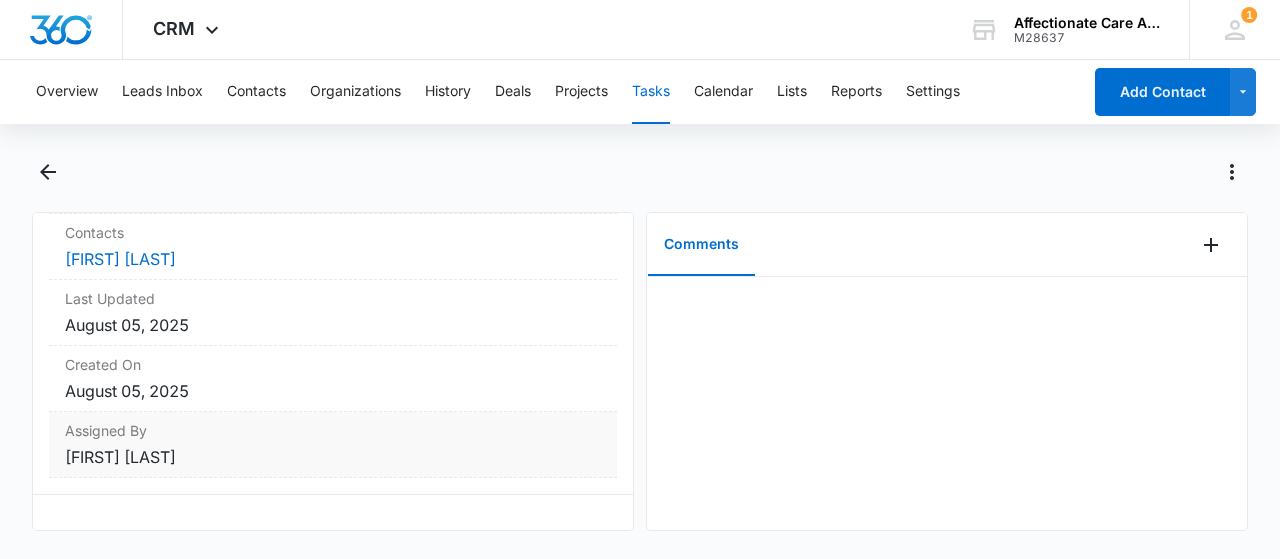 scroll, scrollTop: 428, scrollLeft: 0, axis: vertical 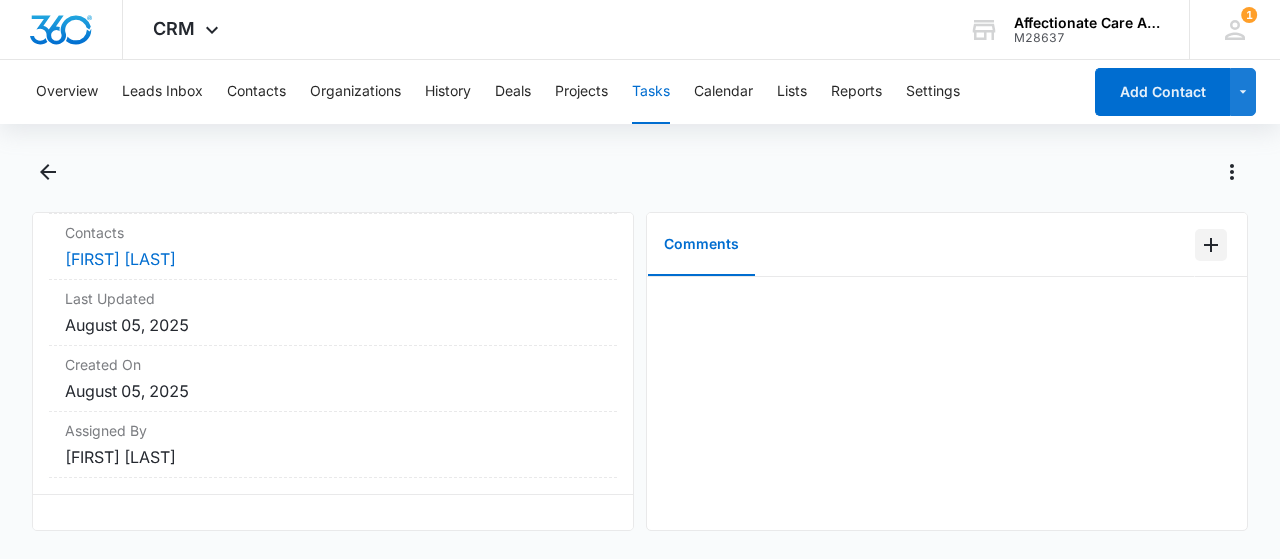 click 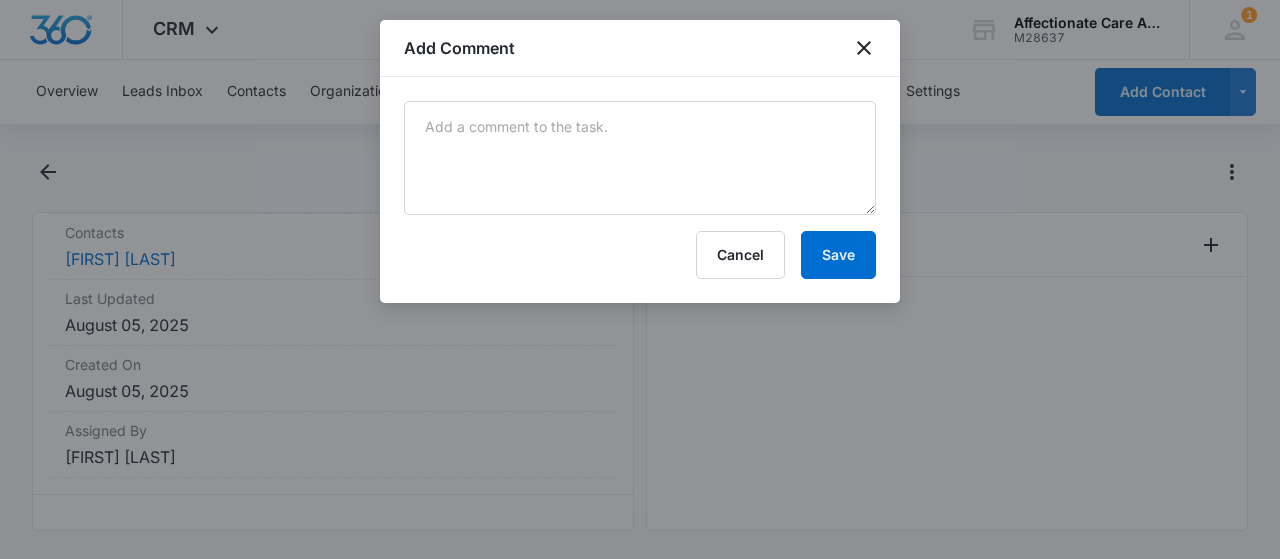 scroll, scrollTop: 428, scrollLeft: 0, axis: vertical 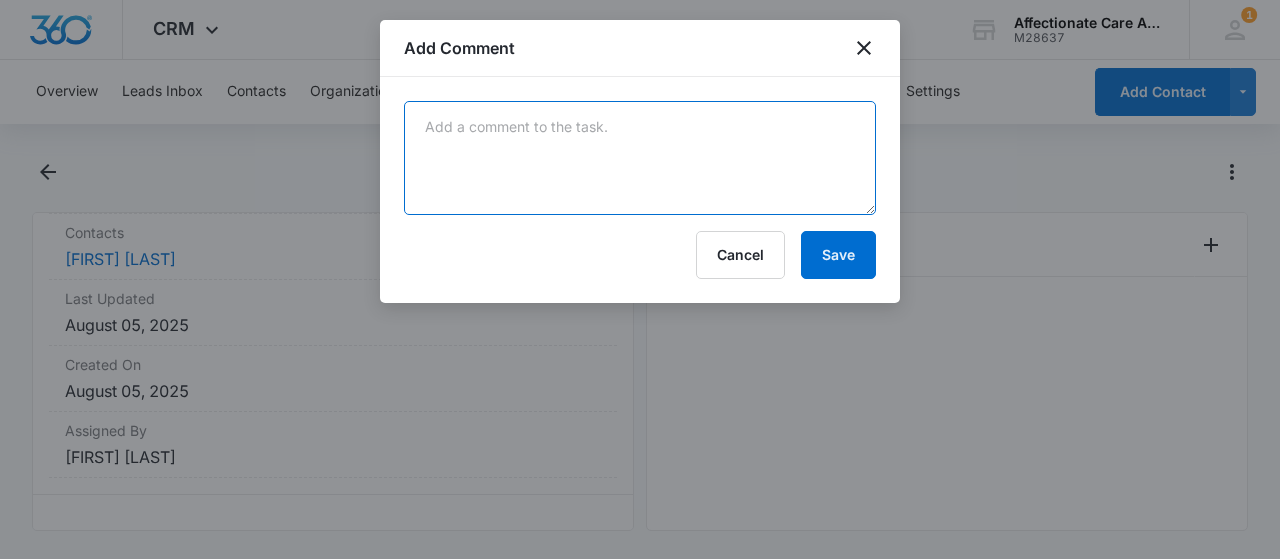 click at bounding box center (640, 158) 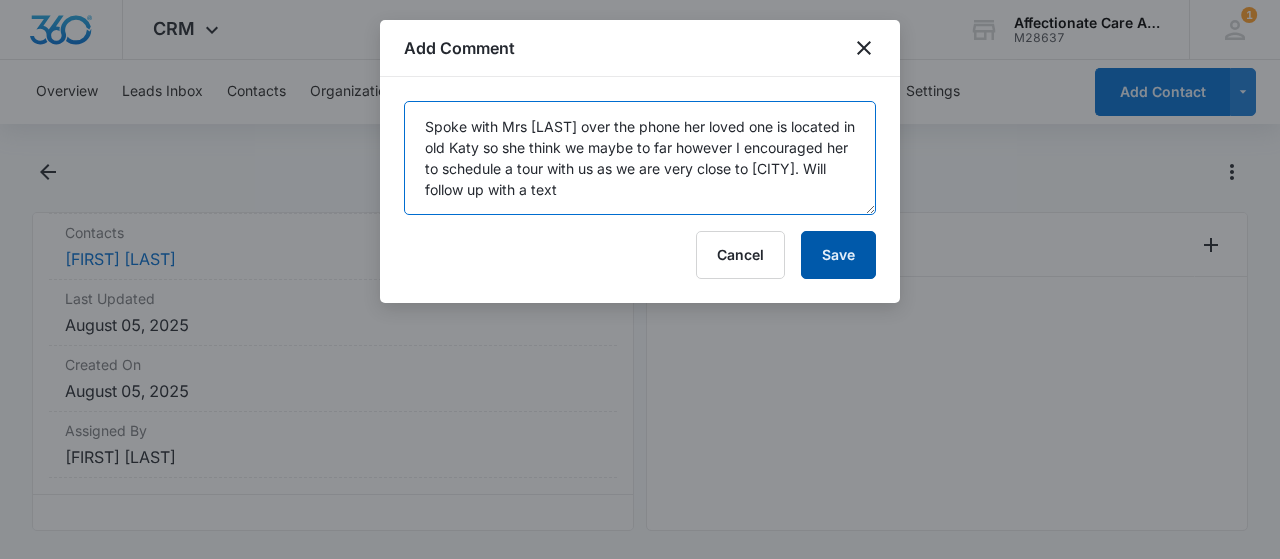 type on "Spoke with Mrs [LAST] over the phone her loved one is located in old Katy so she think we maybe to far however I encouraged her to schedule a tour with us as we are very close to [CITY]. Will follow up with a text" 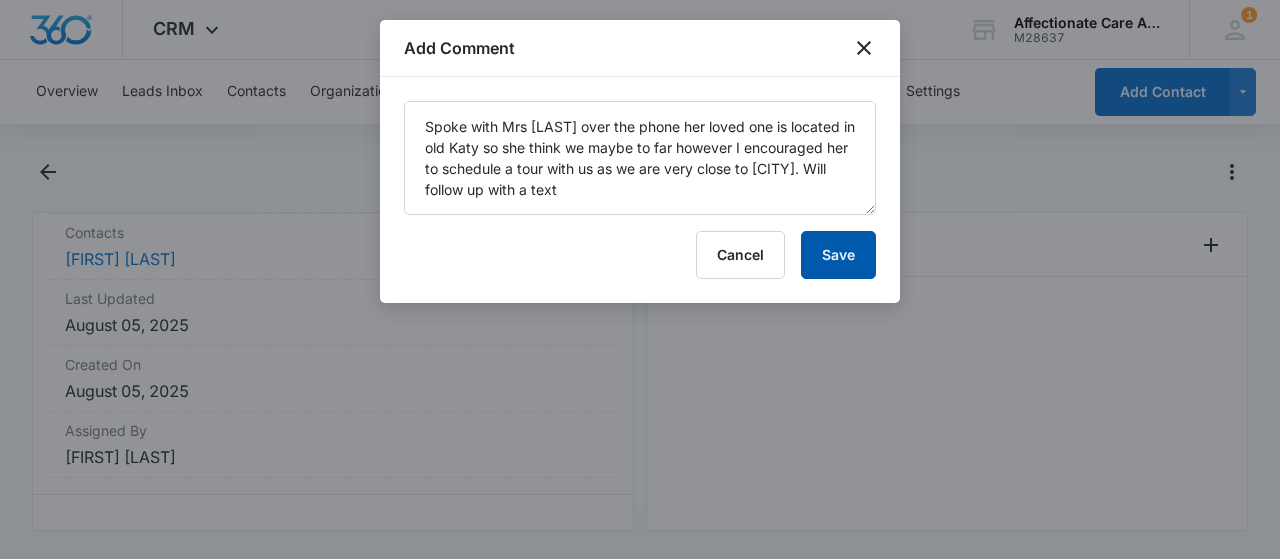 drag, startPoint x: 854, startPoint y: 257, endPoint x: 844, endPoint y: 273, distance: 18.867962 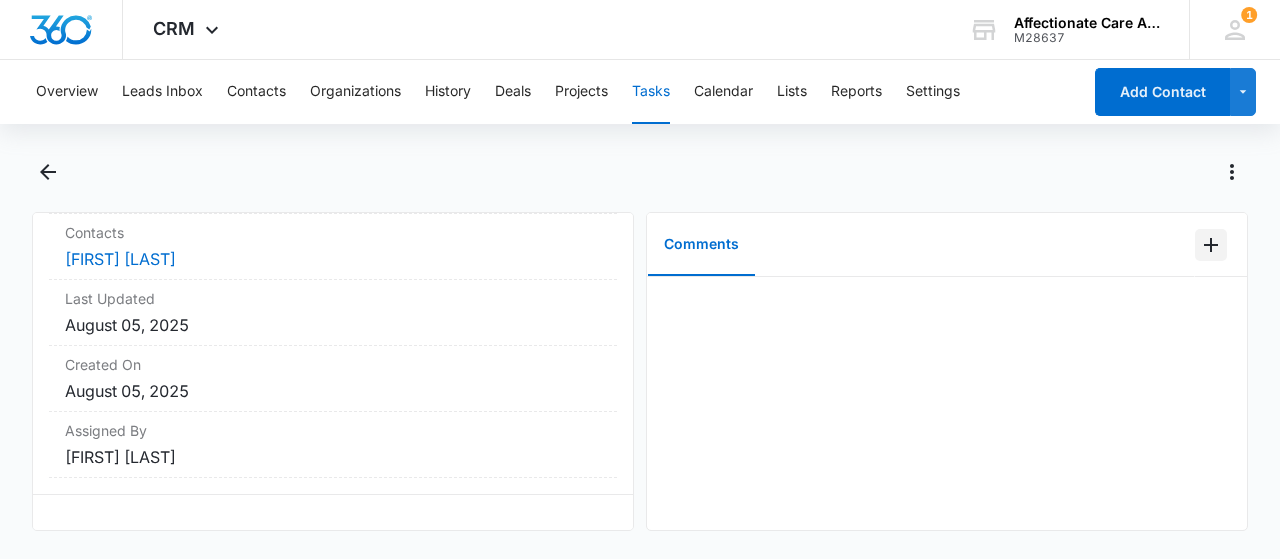 scroll, scrollTop: 428, scrollLeft: 0, axis: vertical 